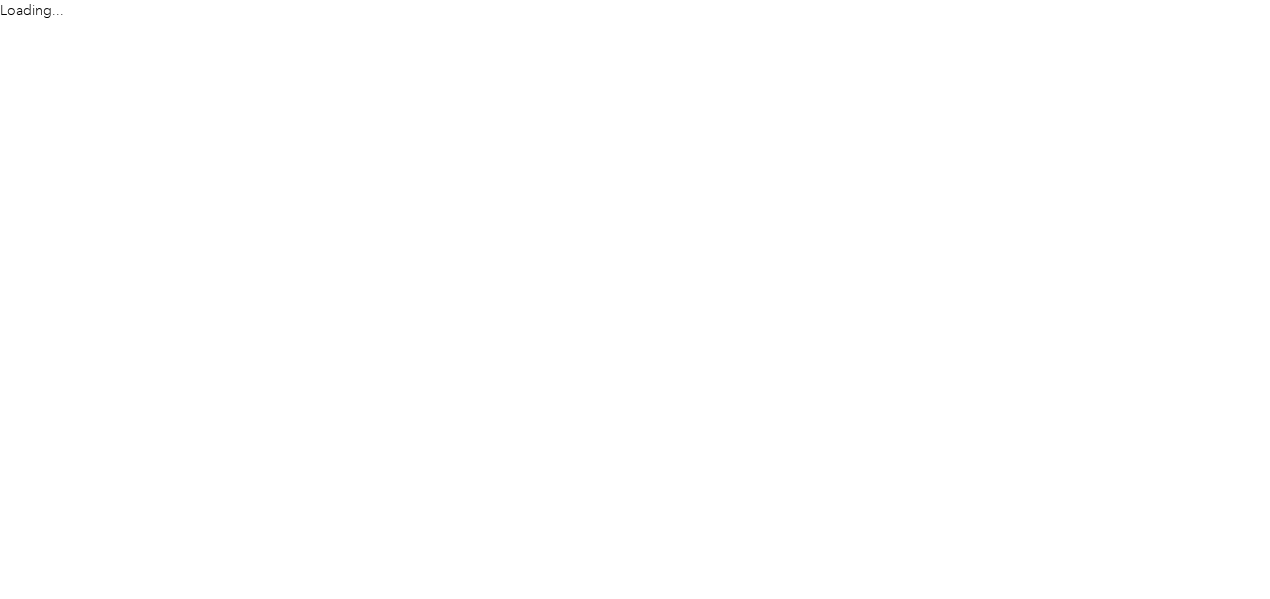 scroll, scrollTop: 0, scrollLeft: 0, axis: both 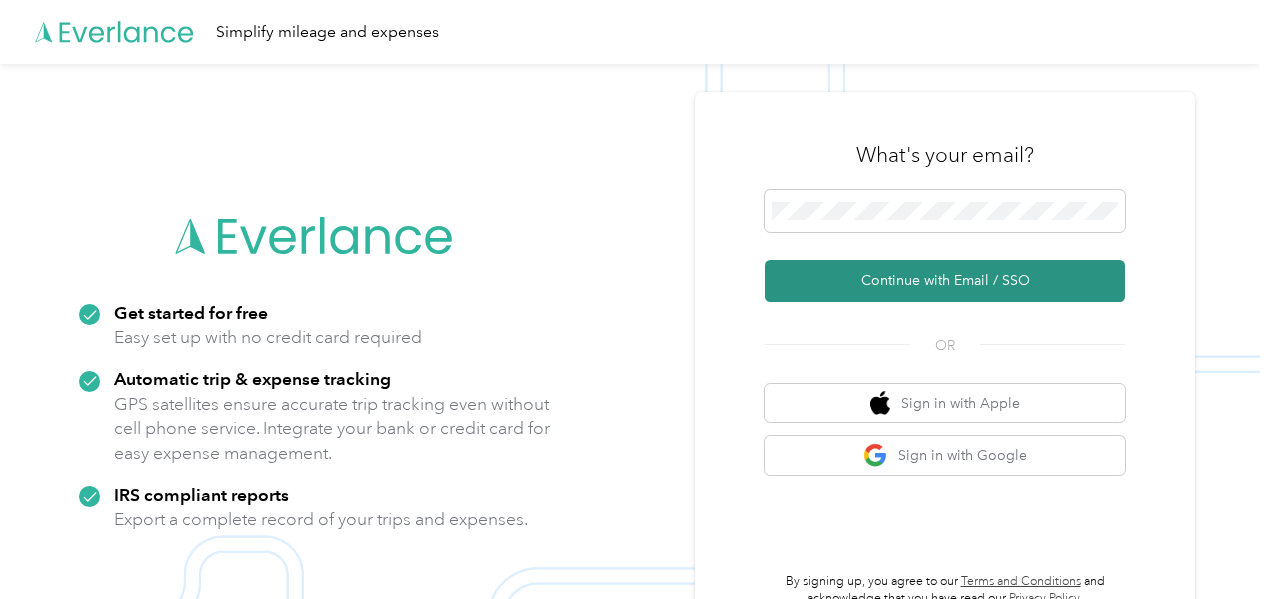 click on "Continue with Email / SSO" at bounding box center [945, 281] 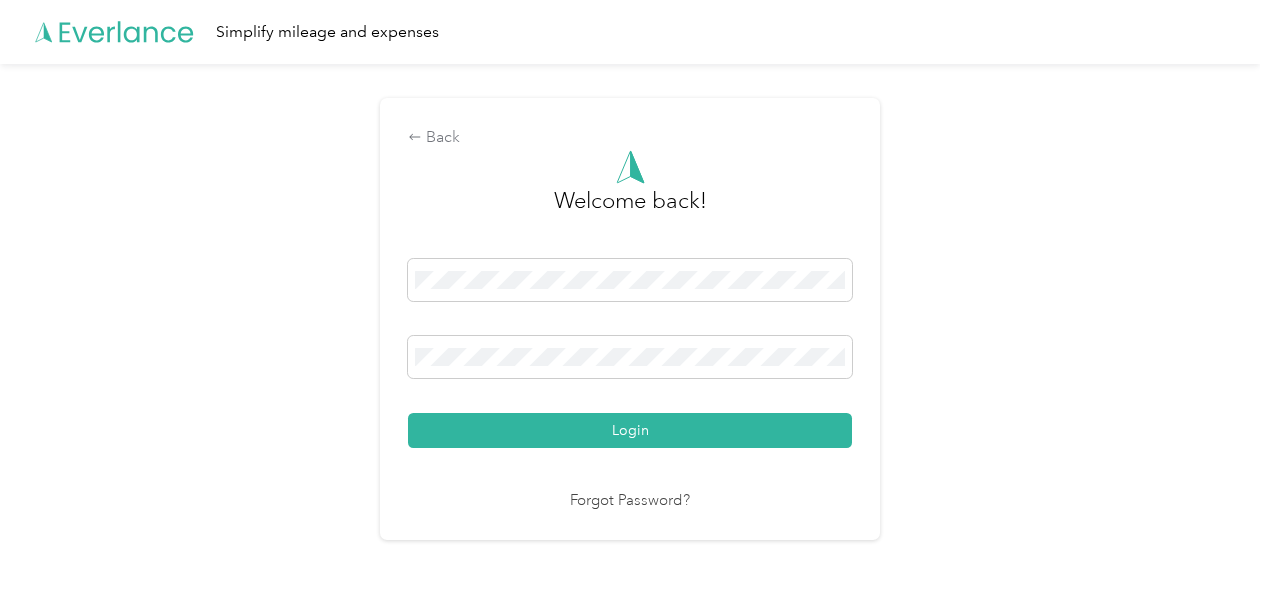 click on "Login" at bounding box center (630, 430) 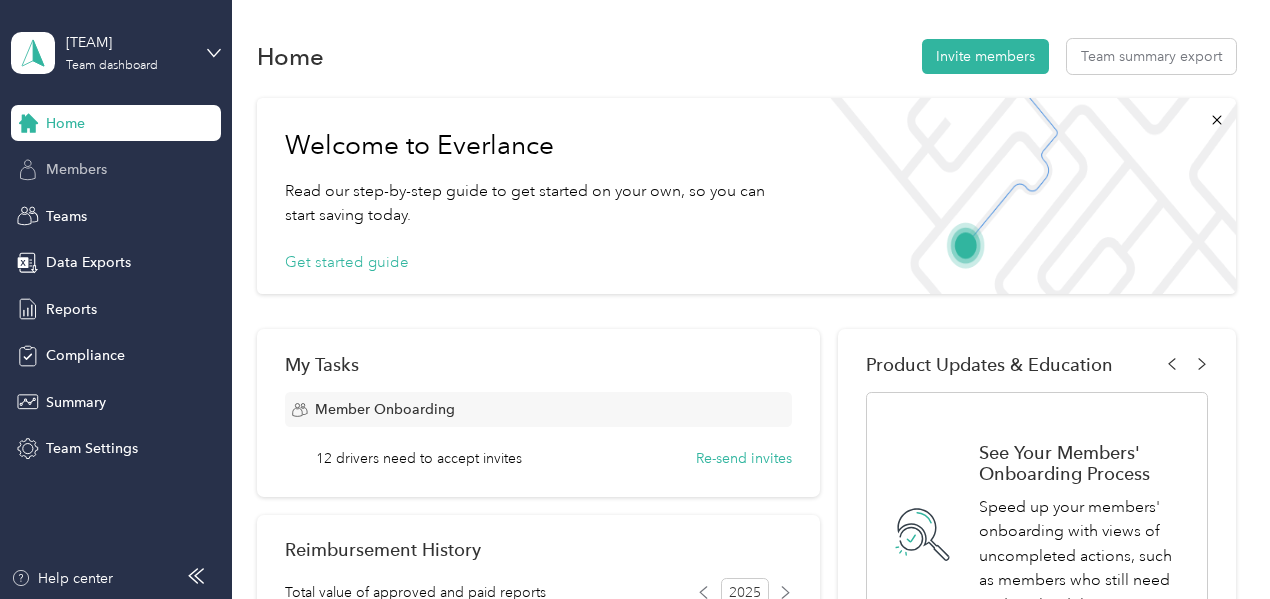 click on "Members" at bounding box center [116, 170] 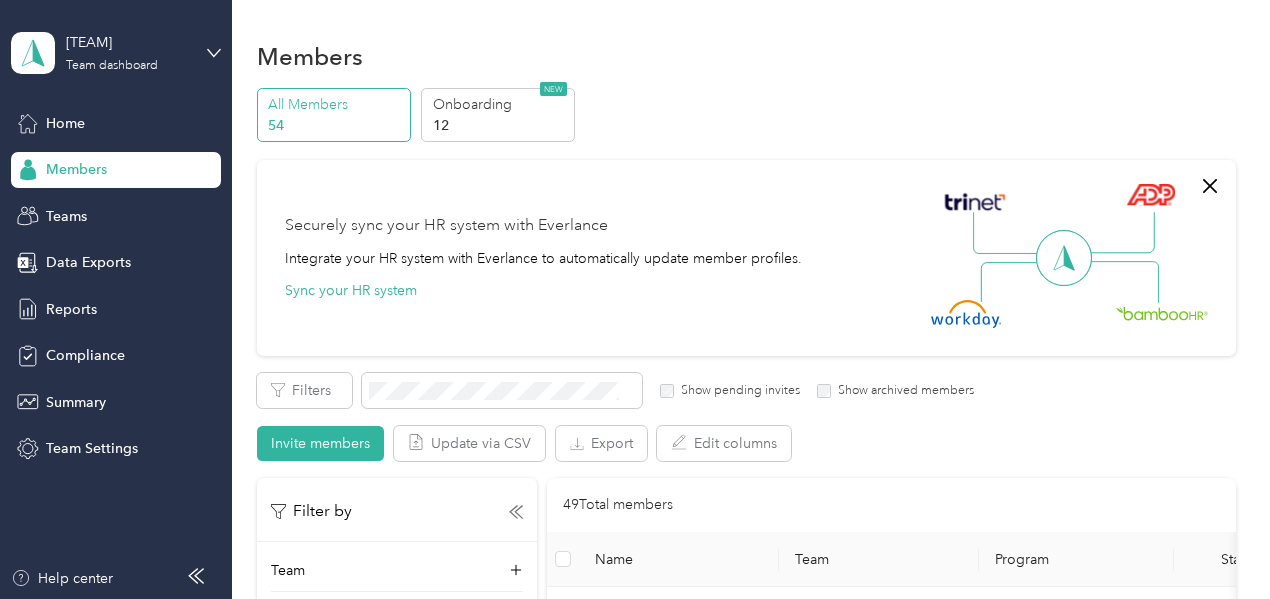 click on "54" at bounding box center (336, 125) 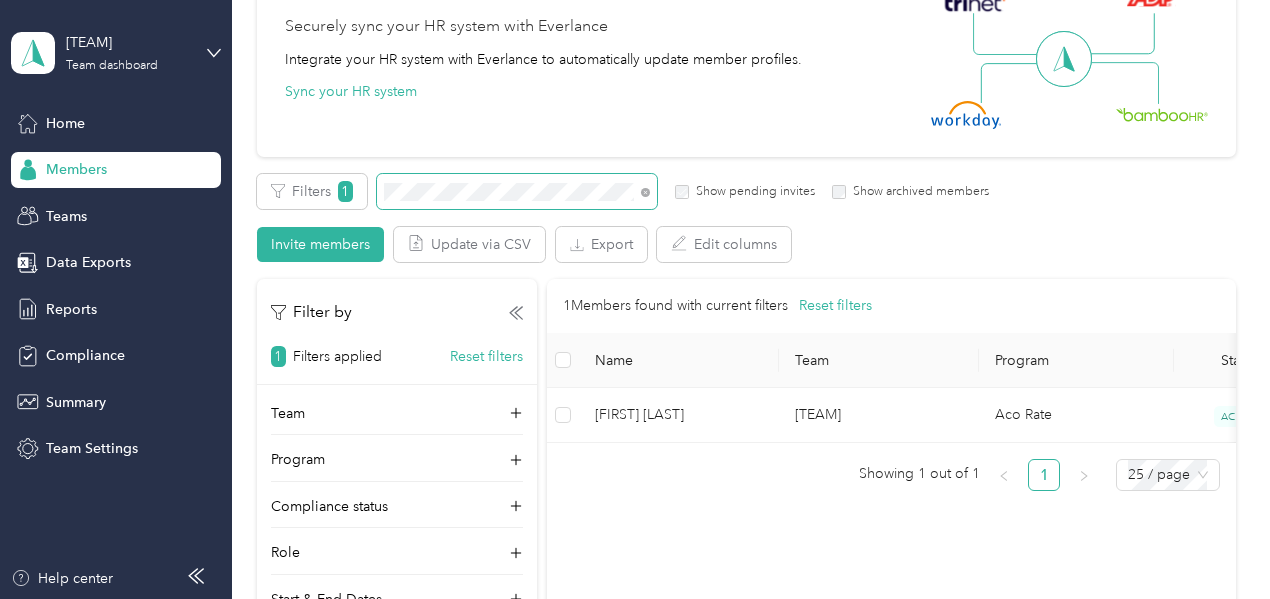 scroll, scrollTop: 200, scrollLeft: 0, axis: vertical 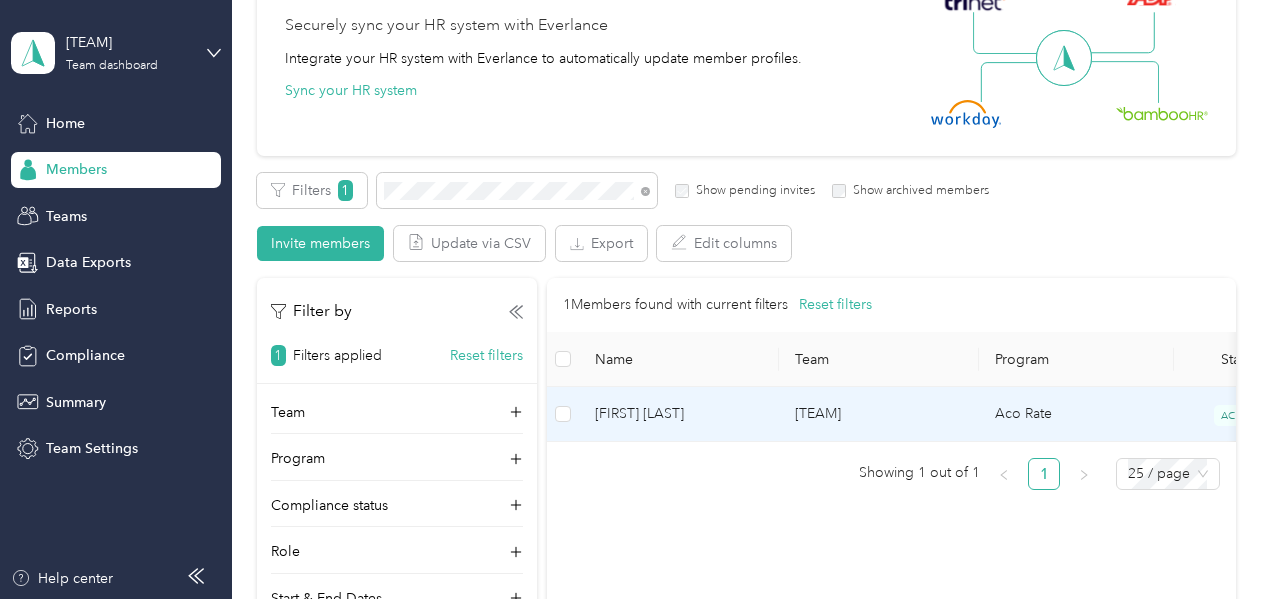 click on "[FIRST] [LAST]" at bounding box center [679, 414] 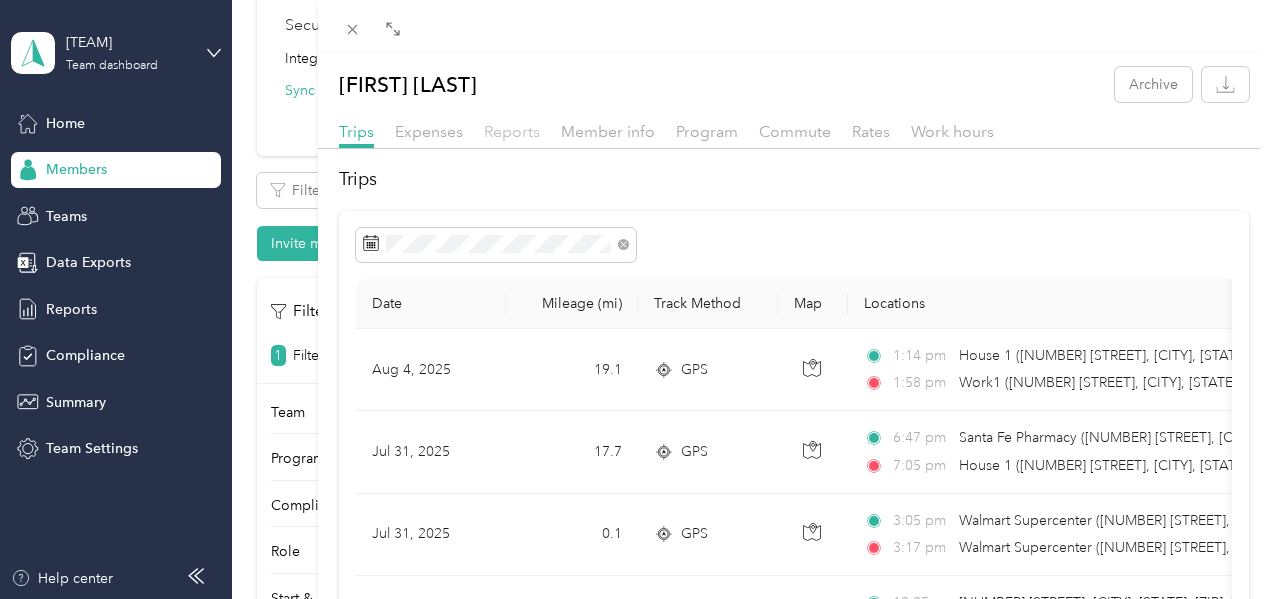 click on "Reports" at bounding box center (512, 131) 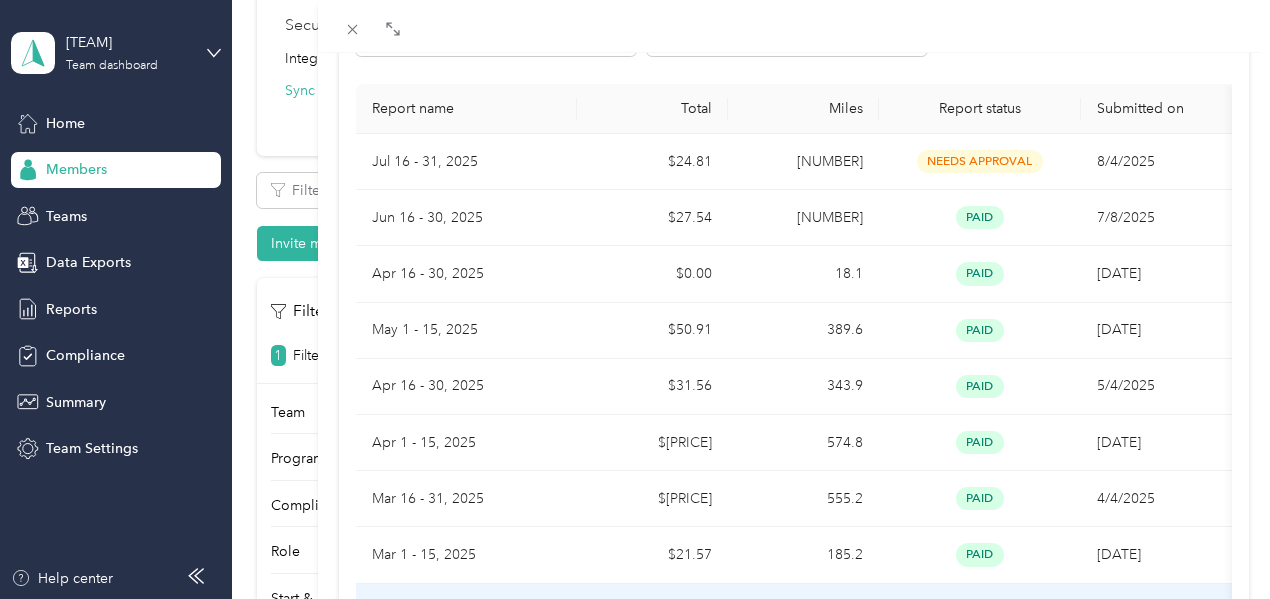 scroll, scrollTop: 200, scrollLeft: 0, axis: vertical 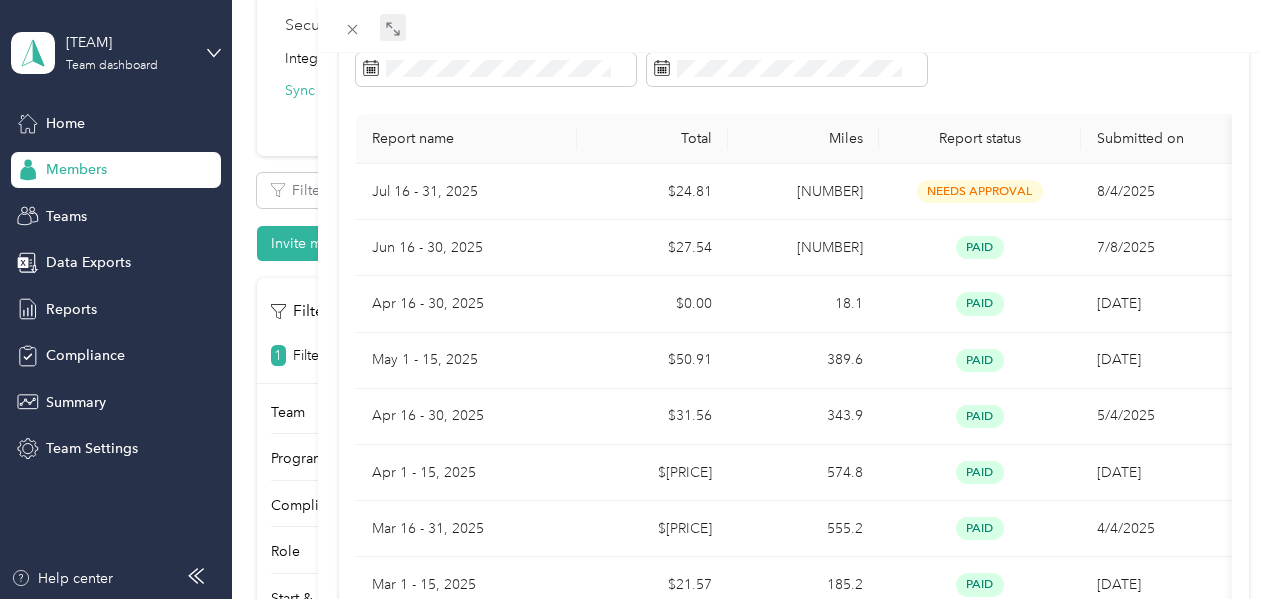 click 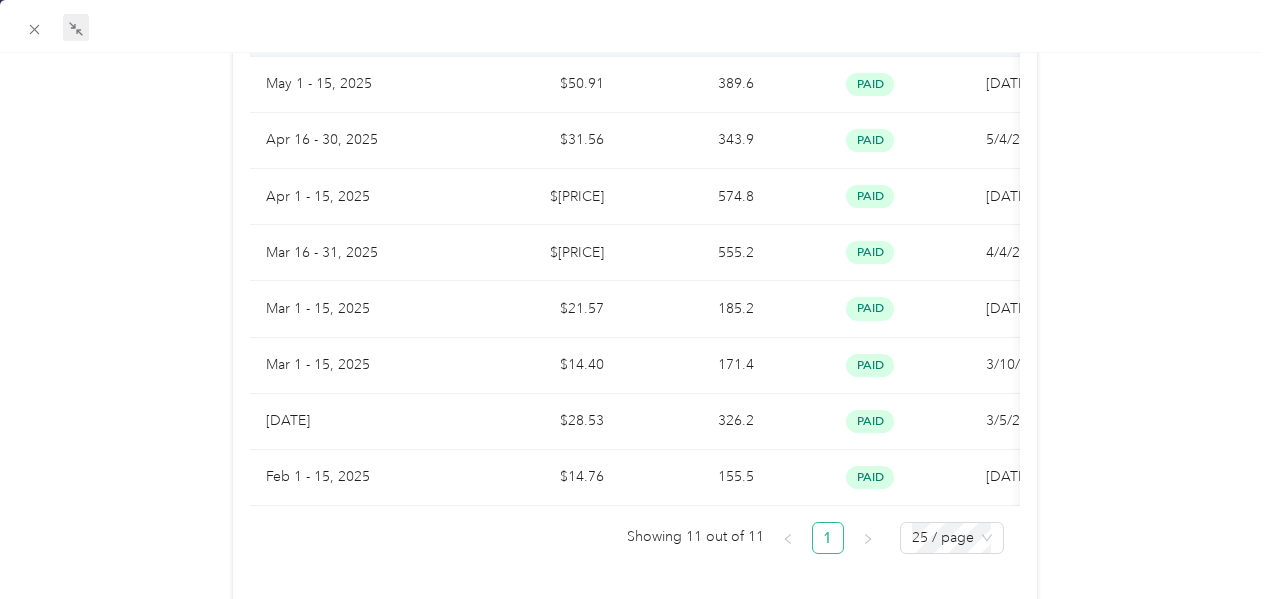 scroll, scrollTop: 564, scrollLeft: 0, axis: vertical 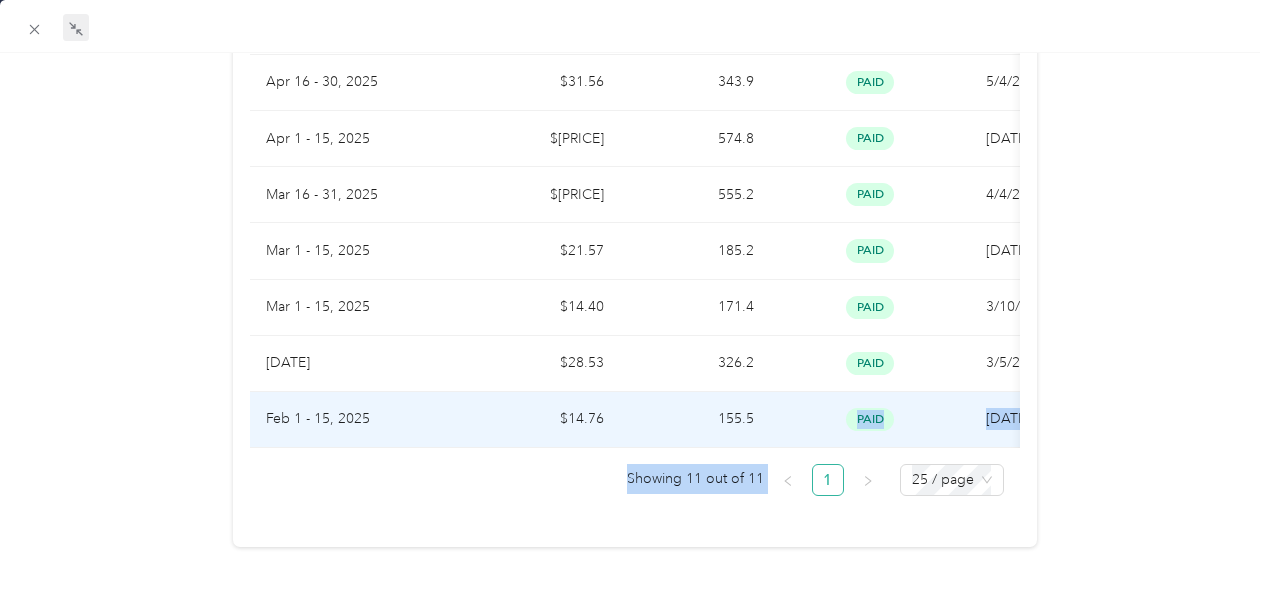 drag, startPoint x: 766, startPoint y: 438, endPoint x: 855, endPoint y: 406, distance: 94.57801 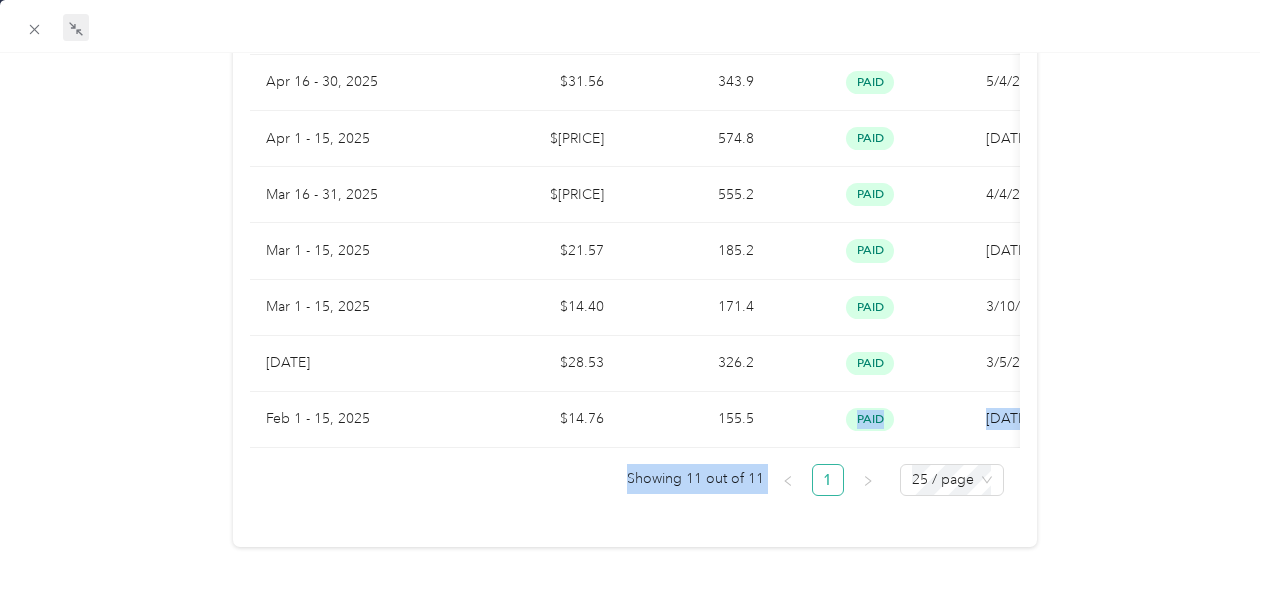 scroll, scrollTop: 0, scrollLeft: 110, axis: horizontal 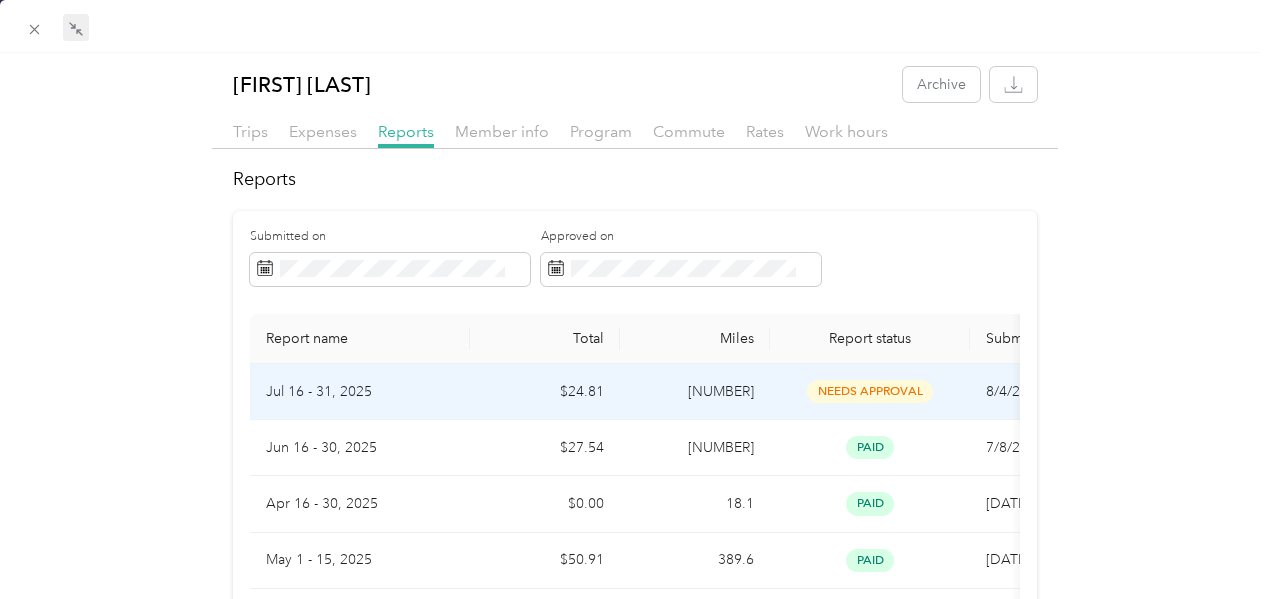 click on "Jul 16 - 31, 2025" at bounding box center [360, 392] 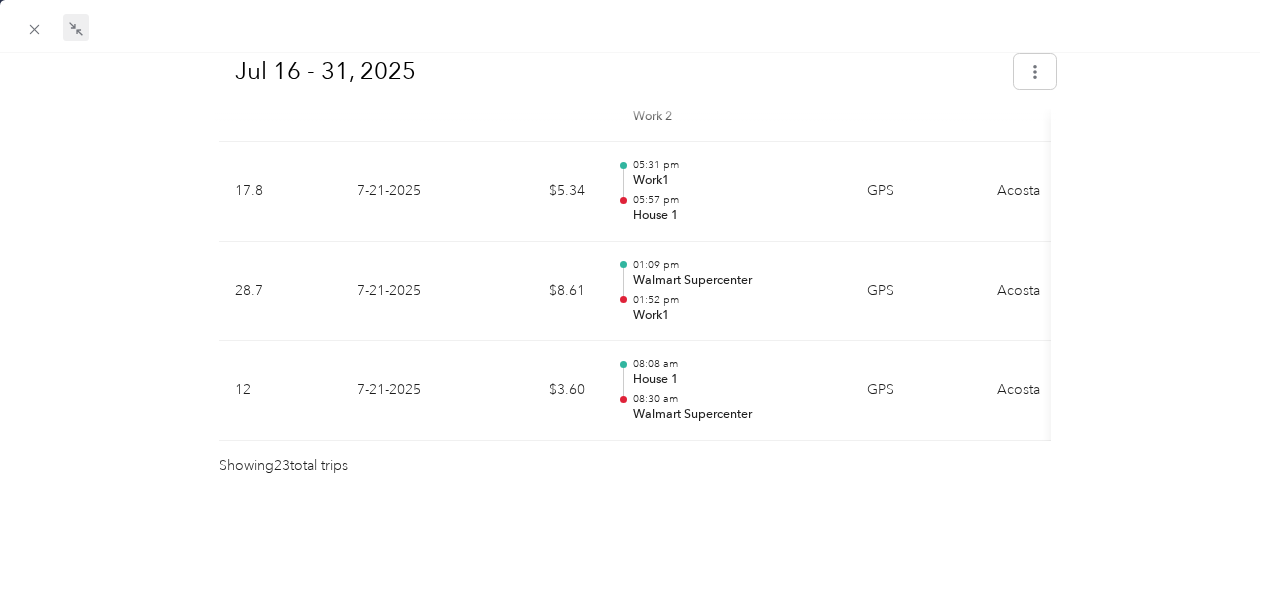 scroll, scrollTop: 2590, scrollLeft: 0, axis: vertical 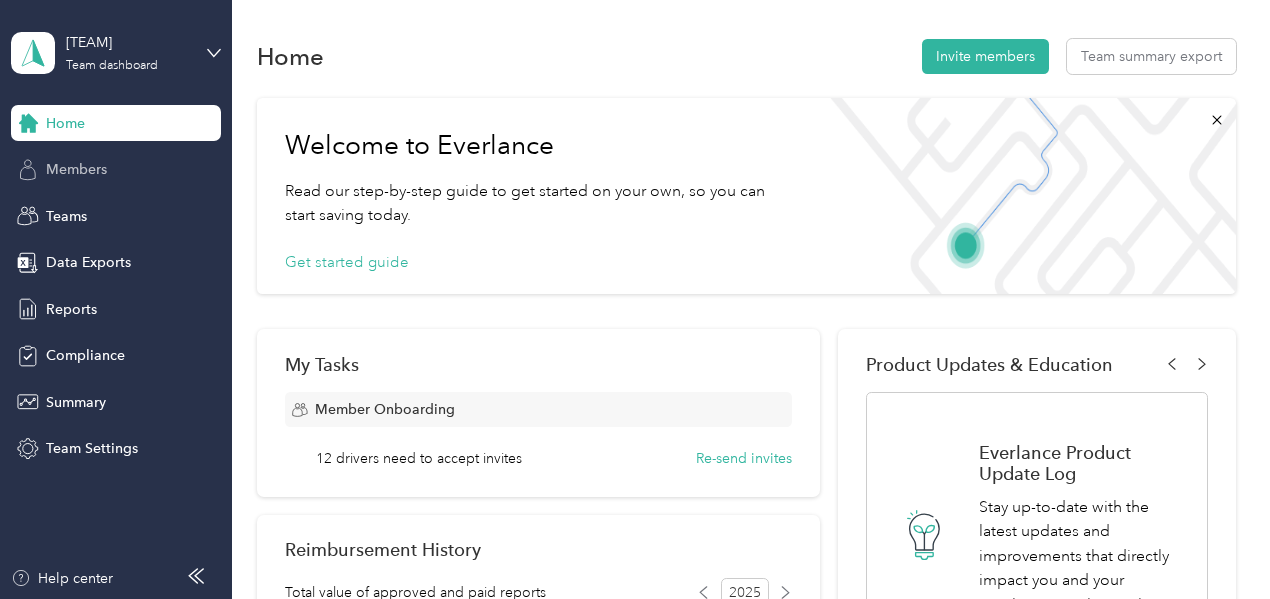 click on "Members" at bounding box center [116, 170] 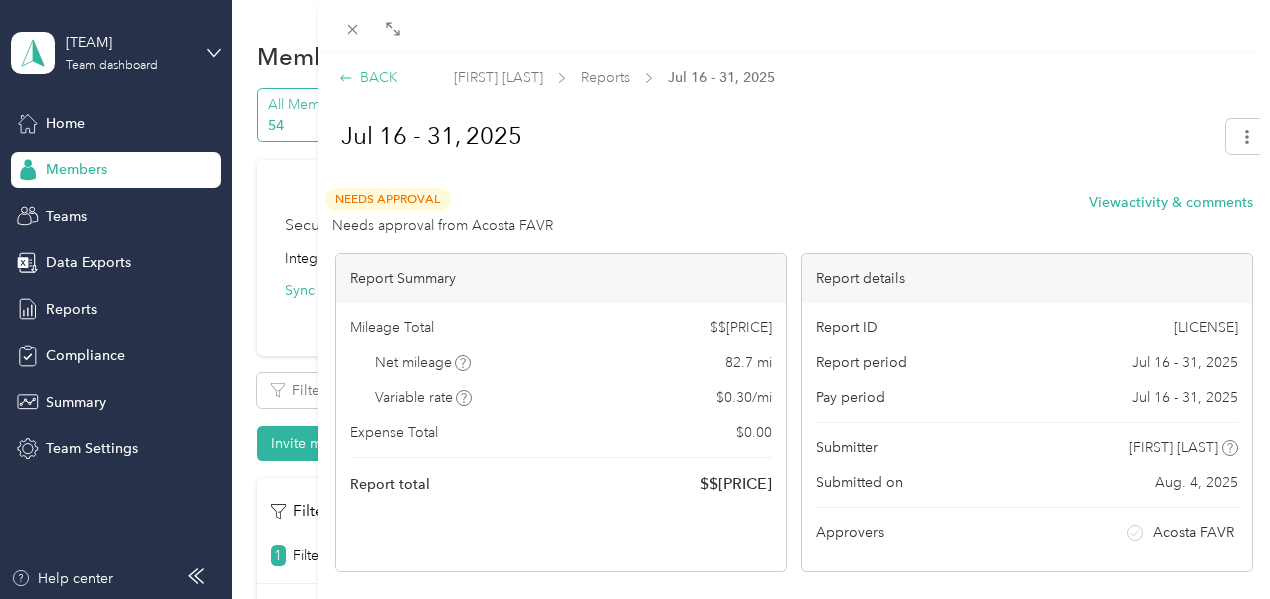 click on "BACK" at bounding box center (368, 77) 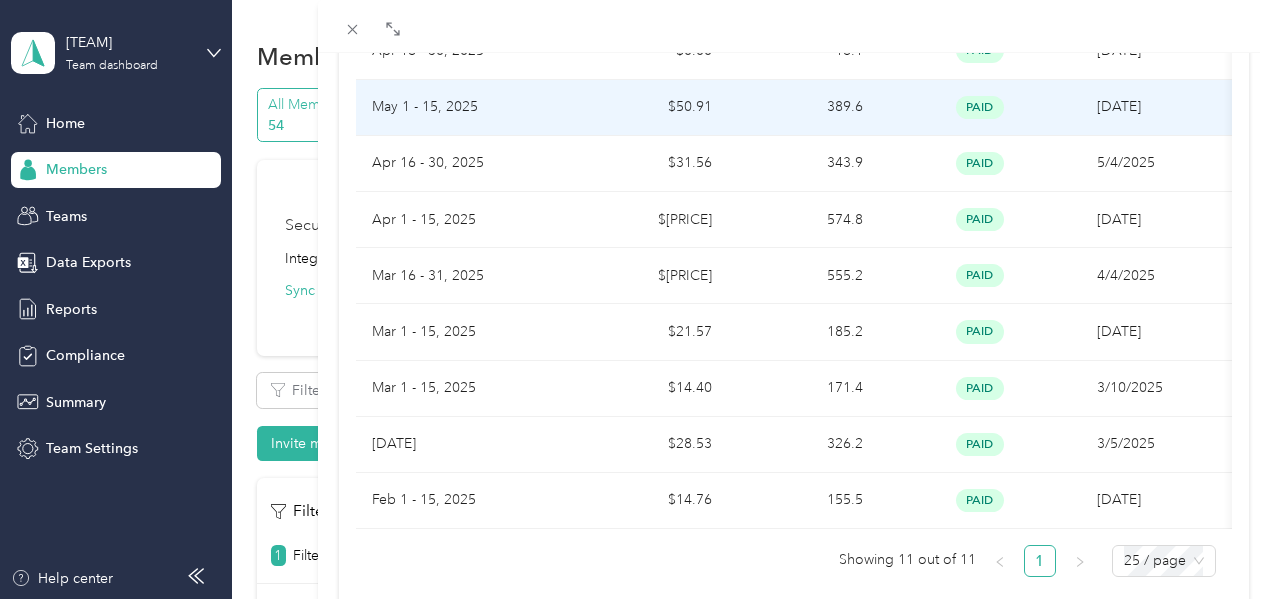 scroll, scrollTop: 500, scrollLeft: 0, axis: vertical 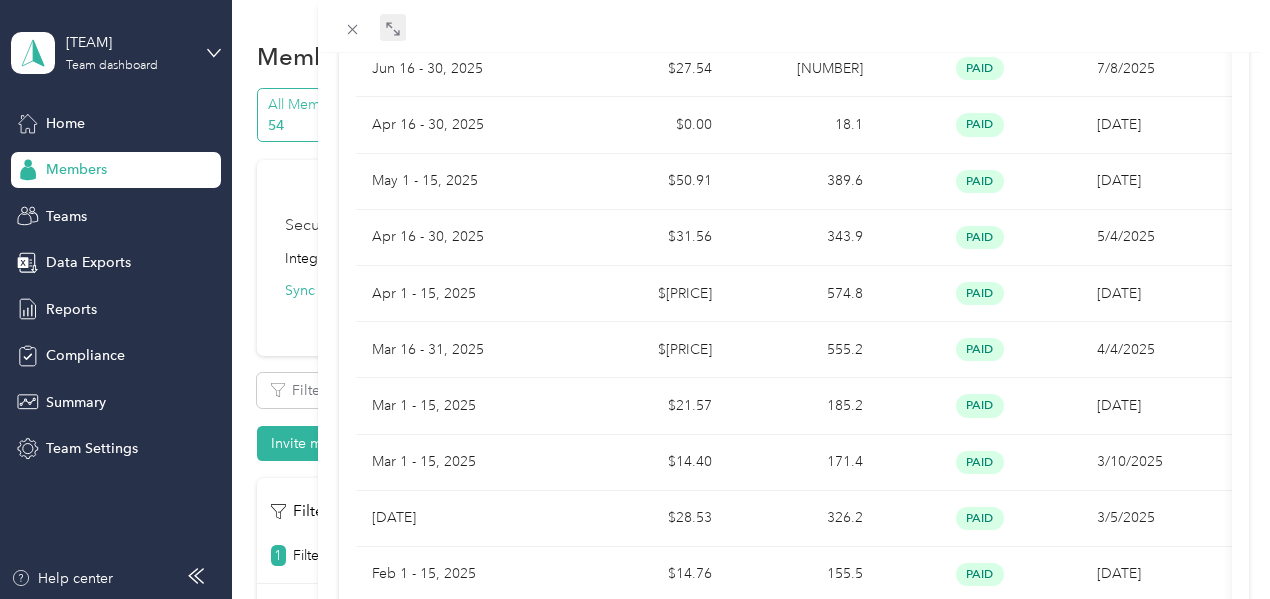 click 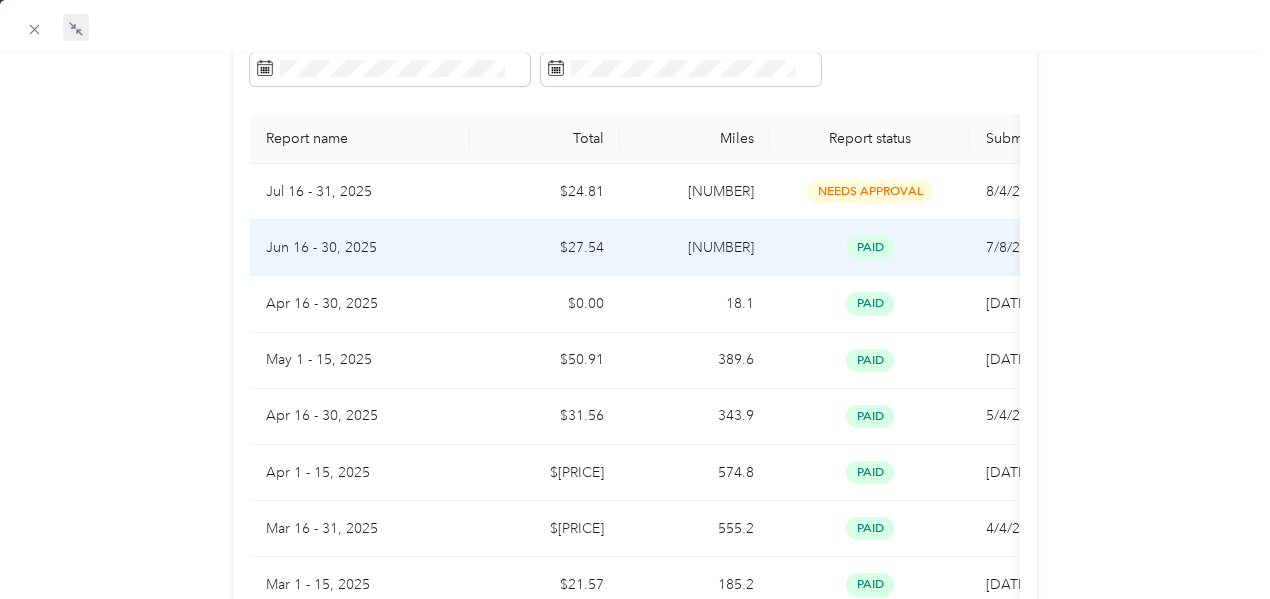 scroll, scrollTop: 300, scrollLeft: 0, axis: vertical 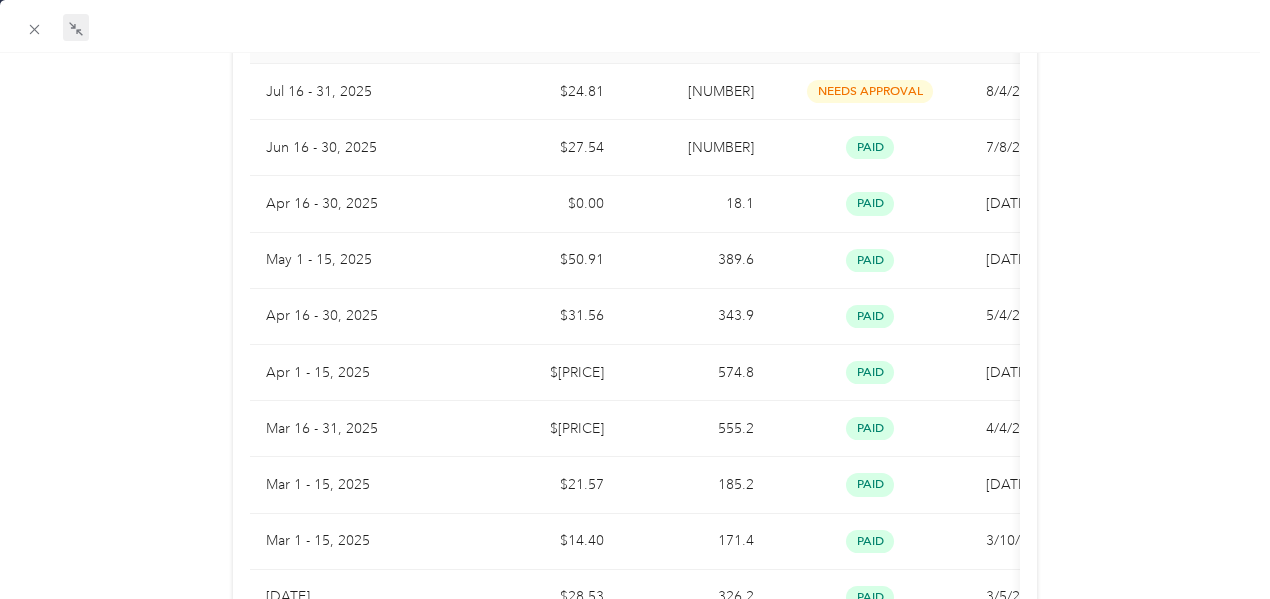 click 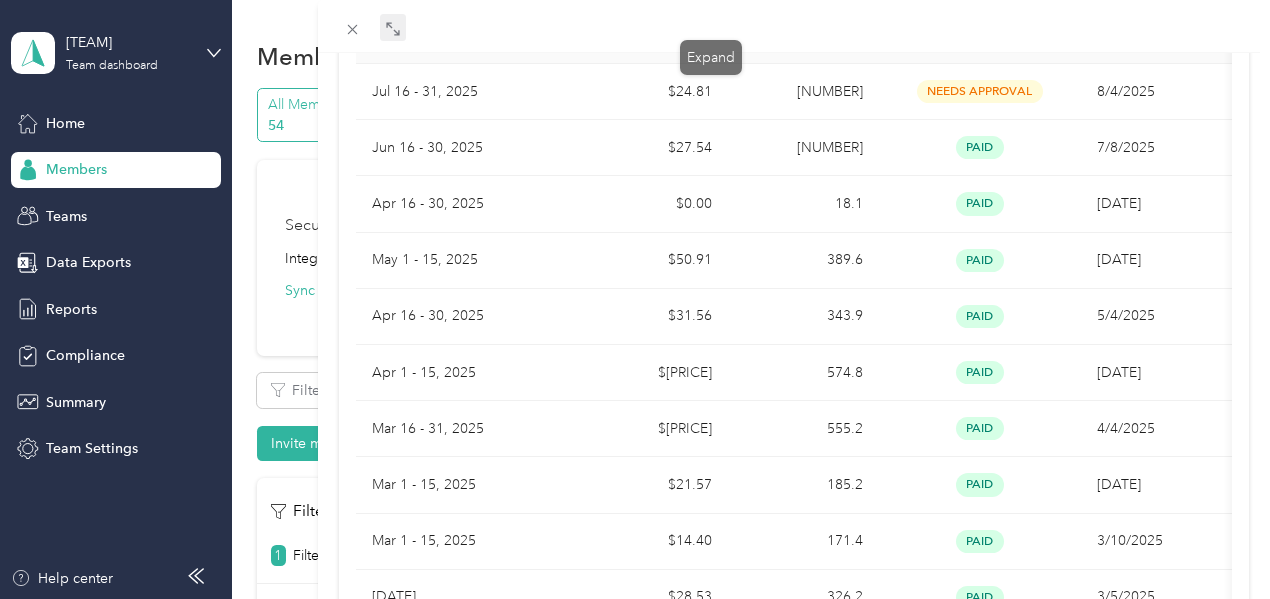 click 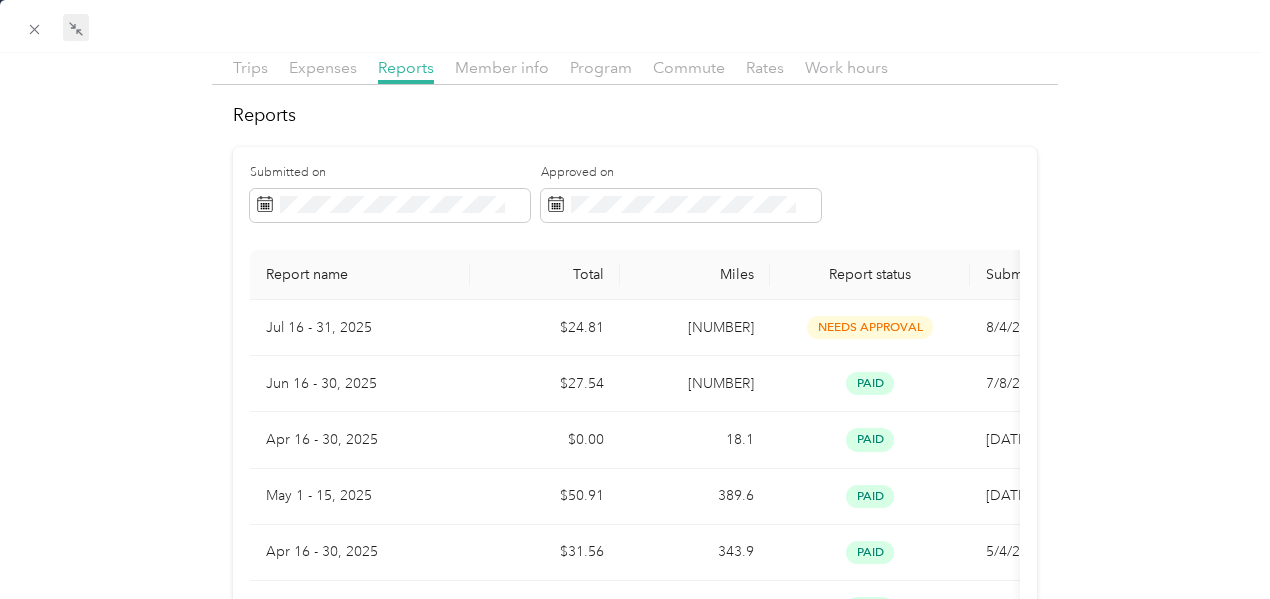 scroll, scrollTop: 0, scrollLeft: 0, axis: both 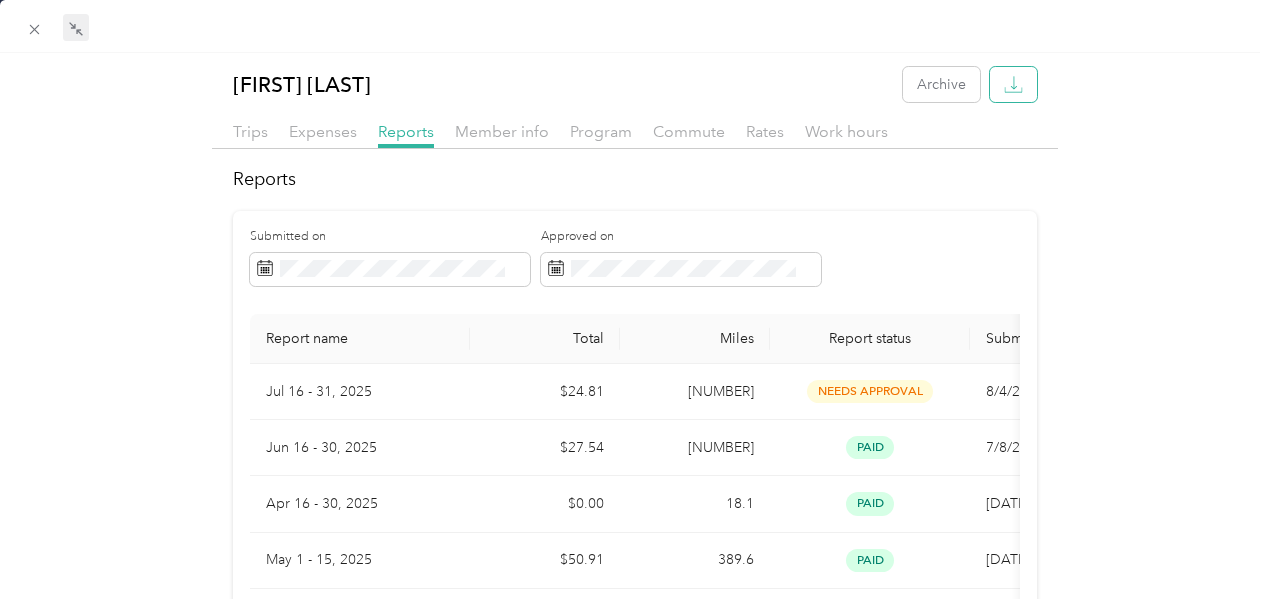 click 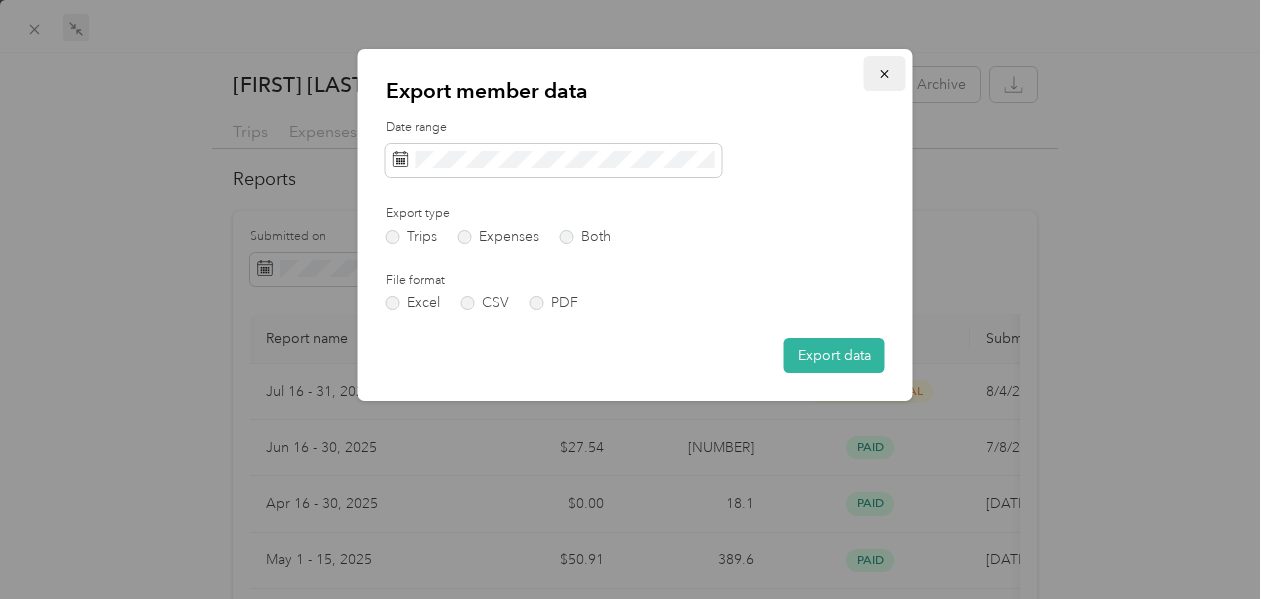 click 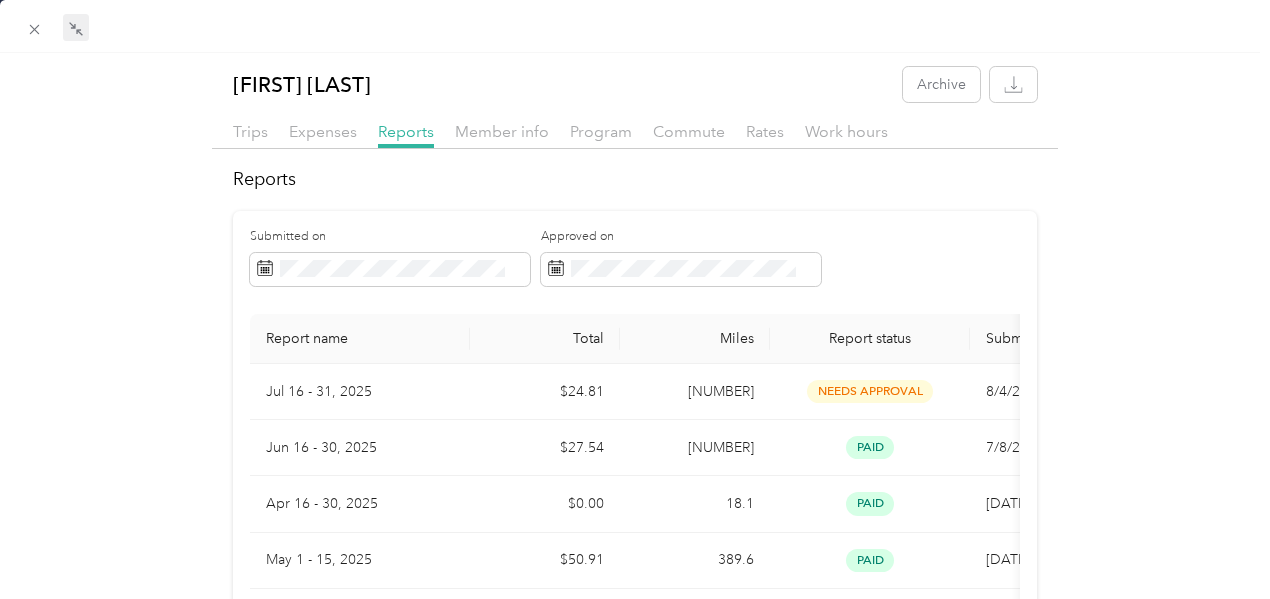 click on "[FIRST] [LAST] Archive Trips Expenses Reports Member info Program Commute Rates Work hours Reports Submitted on   Approved on   Report name Total Miles Report status Submitted on           Jul 16 - 31, [YEAR] $[PRICE] [NUMBER] needs approval [DATE] Jun 16 - 30, [YEAR] $[PRICE] [NUMBER] paid [DATE] Apr 16 - 30, [YEAR] $[PRICE] [NUMBER] paid [DATE] May 1 - 15, [YEAR] $[PRICE] [NUMBER] paid [DATE] Apr 16 - 30, [YEAR] $[PRICE] [NUMBER] paid [DATE] Apr 1 - 15, [YEAR] $[PRICE] [NUMBER] paid [DATE] Mar 16 - 31, [YEAR] $[PRICE] [NUMBER] paid [DATE] Mar 1 - 15, [YEAR] $[PRICE] [NUMBER] paid [DATE] Mar 1 - 15, [YEAR] $[PRICE] [NUMBER] paid [DATE] Feb 16 - 28, [YEAR] $[PRICE] [NUMBER] paid [DATE] Feb 1 - 15, [YEAR] $[PRICE] [NUMBER] paid [DATE] Showing 11 out of 11 1 25 / page" at bounding box center [635, 574] 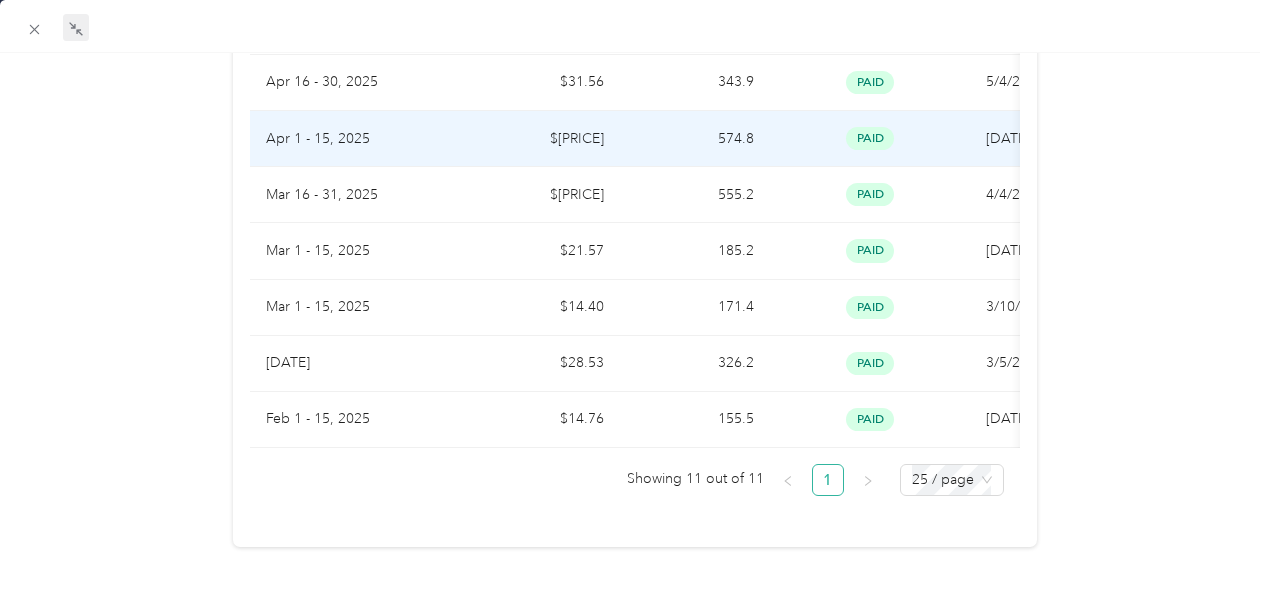 scroll, scrollTop: 564, scrollLeft: 0, axis: vertical 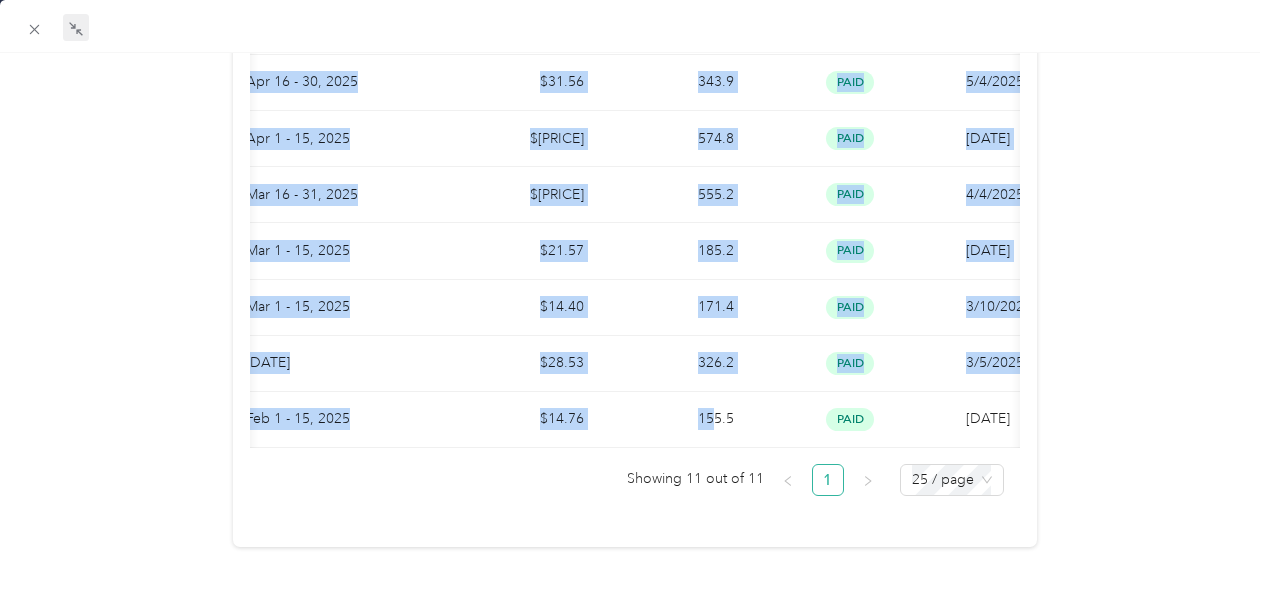 drag, startPoint x: 715, startPoint y: 417, endPoint x: 813, endPoint y: 433, distance: 99.29753 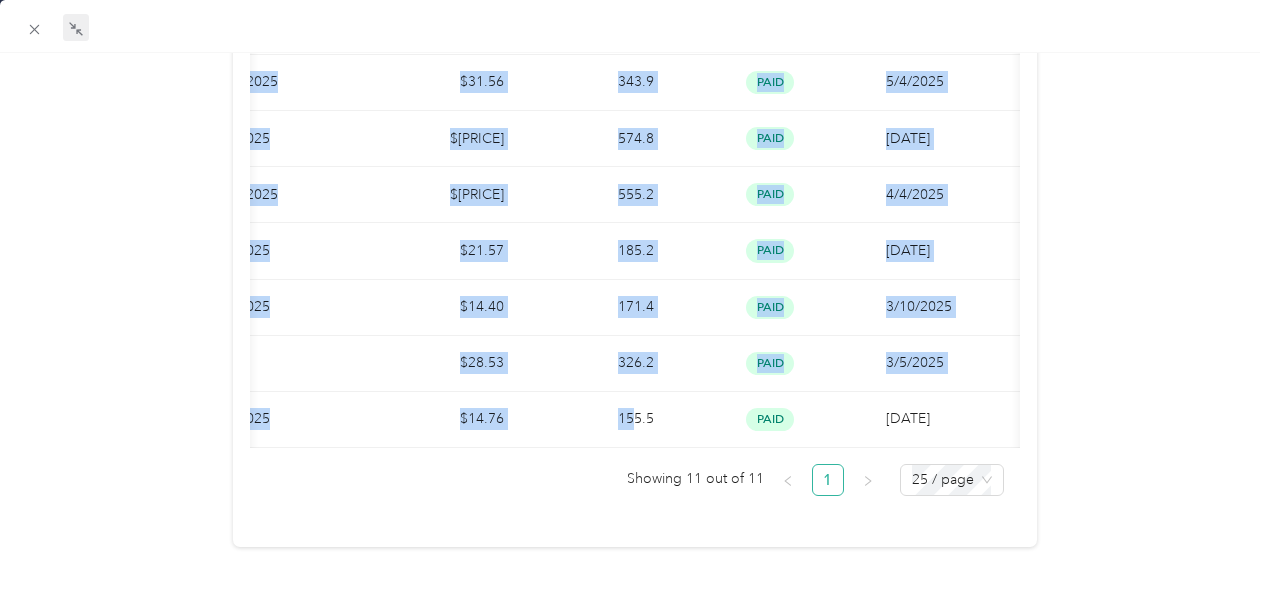 scroll, scrollTop: 0, scrollLeft: 0, axis: both 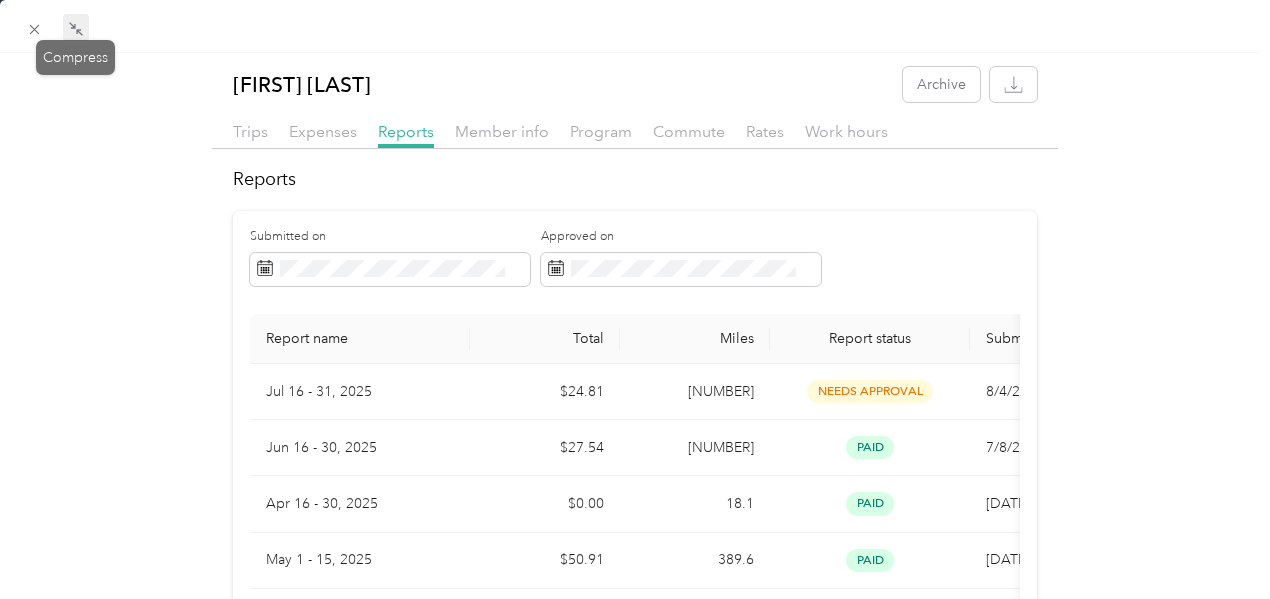 click 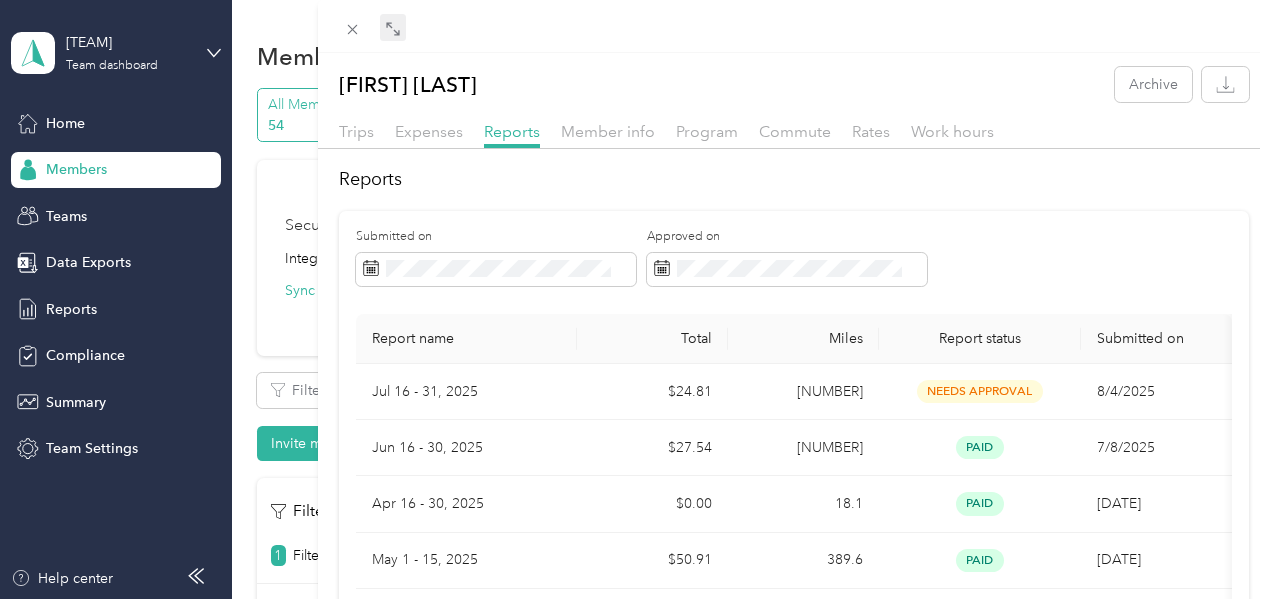 click 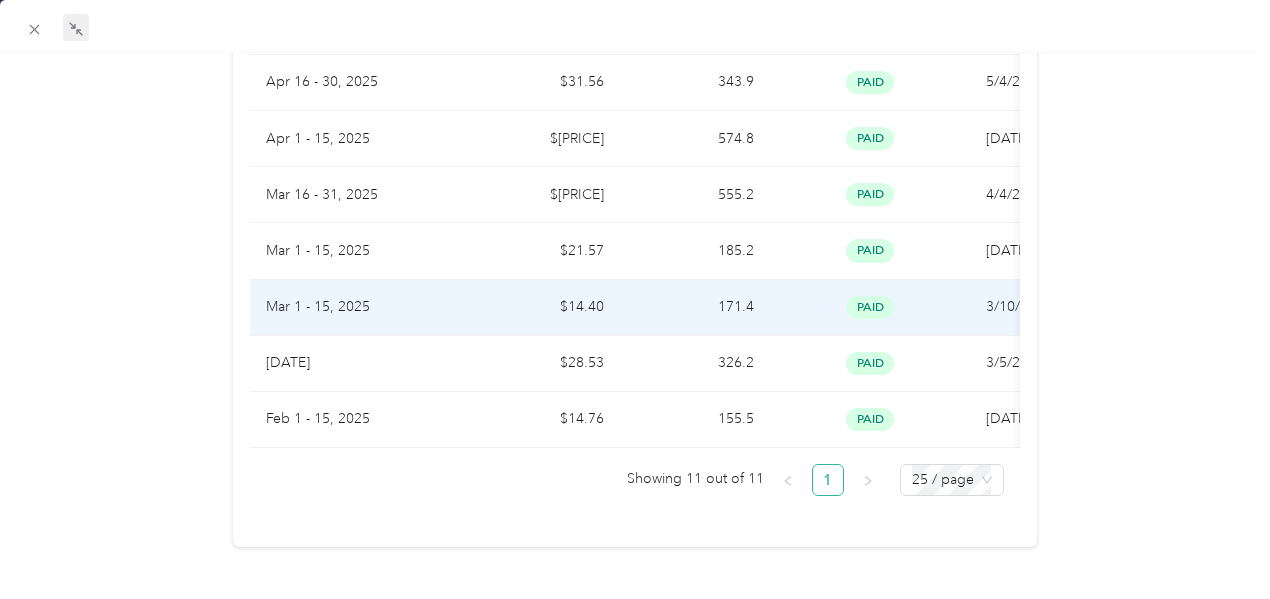 scroll, scrollTop: 564, scrollLeft: 0, axis: vertical 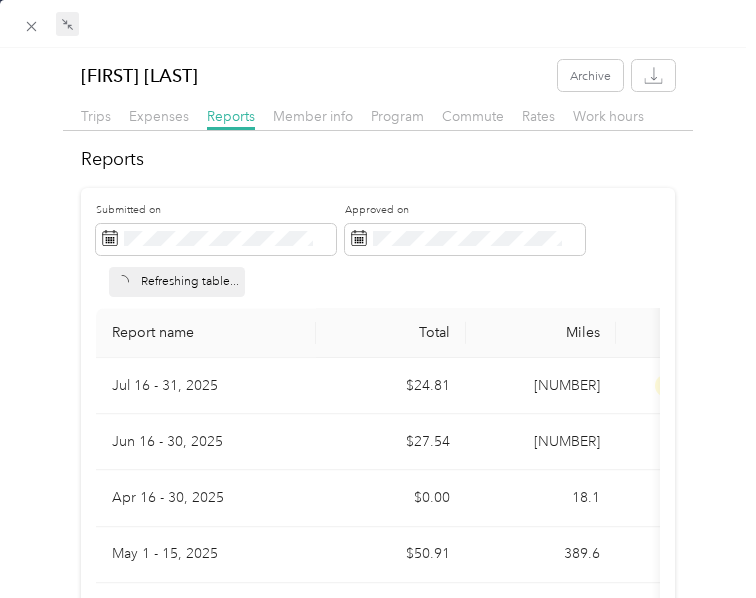 drag, startPoint x: 546, startPoint y: 10, endPoint x: 596, endPoint y: 21, distance: 51.1957 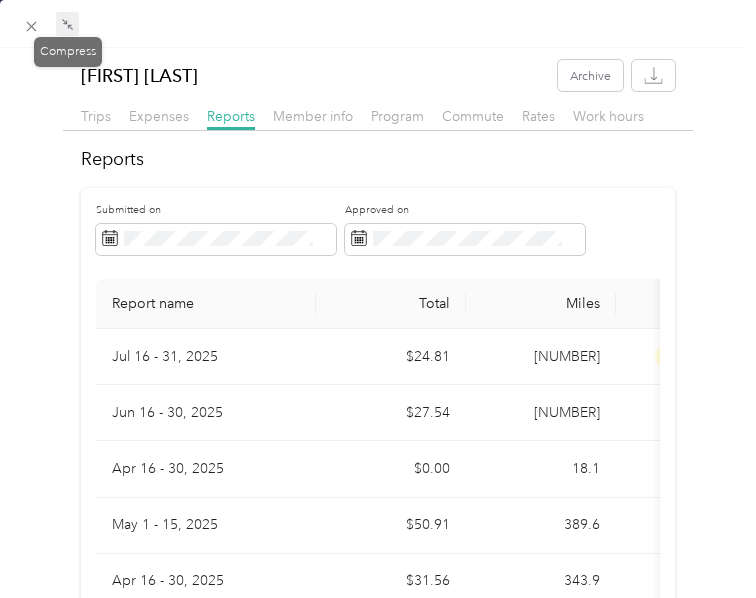 click 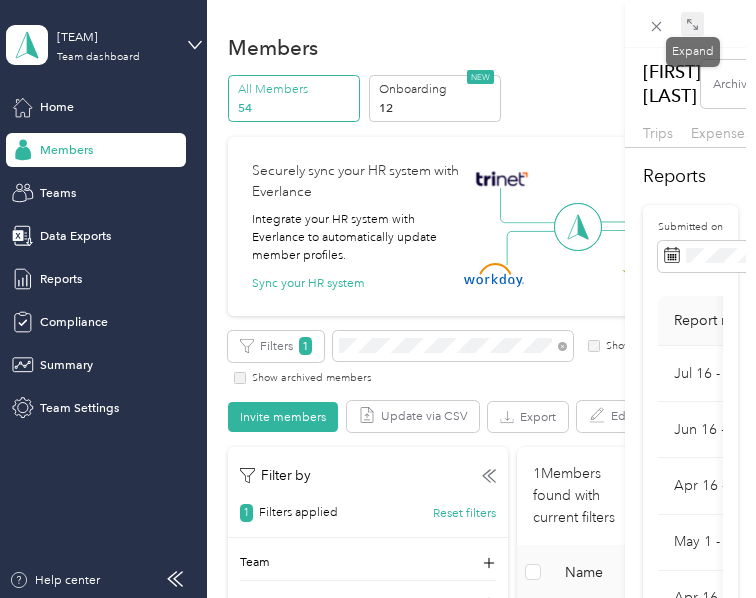 click at bounding box center (692, 24) 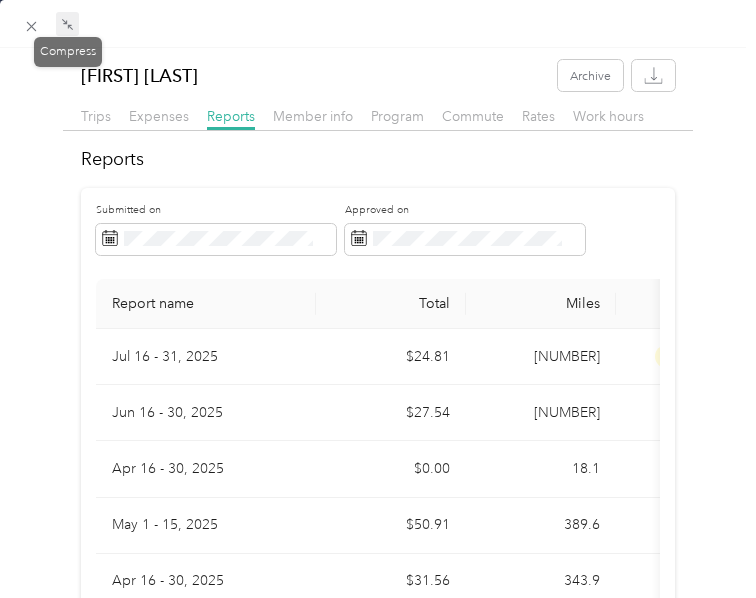 click 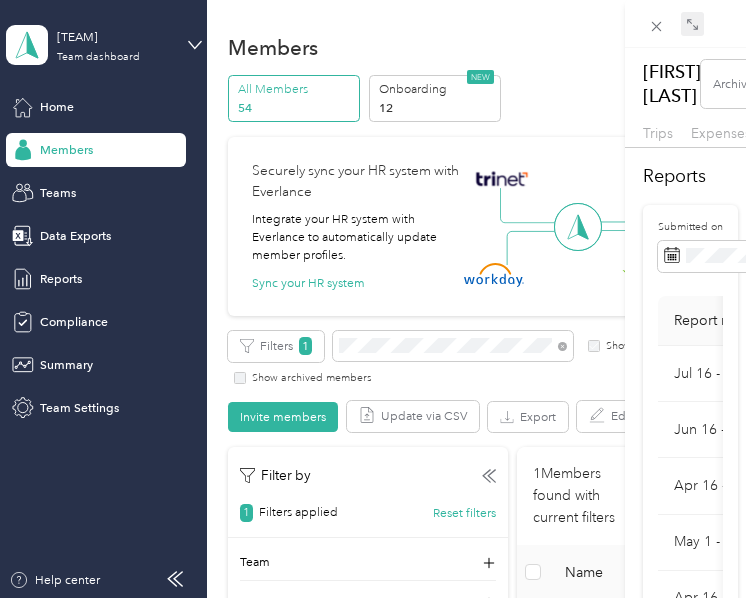 click on "[FIRST] [LAST] Archive Trips Expenses Reports Member info Program Commute Rates Work hours Reports Submitted on   Approved on   Report name Total Miles Report status Submitted on           Jul 16 - 31, [YEAR] $[PRICE] [NUMBER] needs approval [DATE] Jun 16 - 30, [YEAR] $[PRICE] [NUMBER] paid [DATE] Apr 16 - 30, [YEAR] $[PRICE] [NUMBER] paid [DATE] May 1 - 15, [YEAR] $[PRICE] [NUMBER] paid [DATE] Apr 16 - 30, [YEAR] $[PRICE] [NUMBER] paid [DATE] Apr 1 - 15, [YEAR] $[PRICE] [NUMBER] paid [DATE] Mar 16 - 31, [YEAR] $[PRICE] [NUMBER] paid [DATE] Mar 1 - 15, [YEAR] $[PRICE] [NUMBER] paid [DATE] Mar 1 - 15, [YEAR] $[PRICE] [NUMBER] paid [DATE] Feb 16 - 28, [YEAR] $[PRICE] [NUMBER] paid [DATE] Feb 1 - 15, [YEAR] $[PRICE] [NUMBER] paid [DATE] Showing 11 out of 11 1 25 / page" at bounding box center (378, 299) 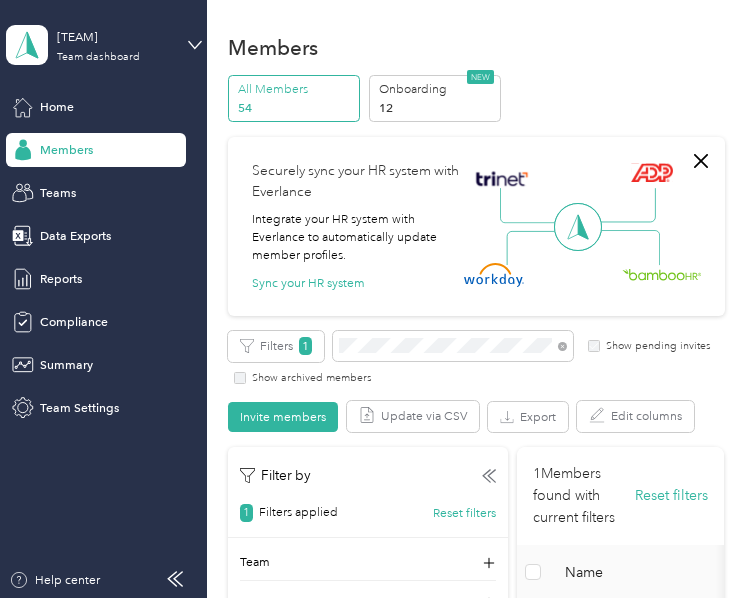 click on "Members All Members 54 Onboarding 12 NEW Securely sync your HR system with Everlance Integrate your HR system with Everlance to automatically update member profiles. Sync your HR system Edit role Edit team Export Selected  0  of  1   members Cancel Filters 1 Show pending invites Show archived members Invite members Update via CSV Export Edit columns  Filter by 1   Filters applied Reset filters Team Program Compliance status Role Start & End Dates 1  Members found with current filters Reset filters Name Team Program Status Roles             [FIRST] [LAST]  [TEAM] [PROGRAM] [STATUS] Member Showing 1 out of 1 1 25 / page" at bounding box center (476, 453) 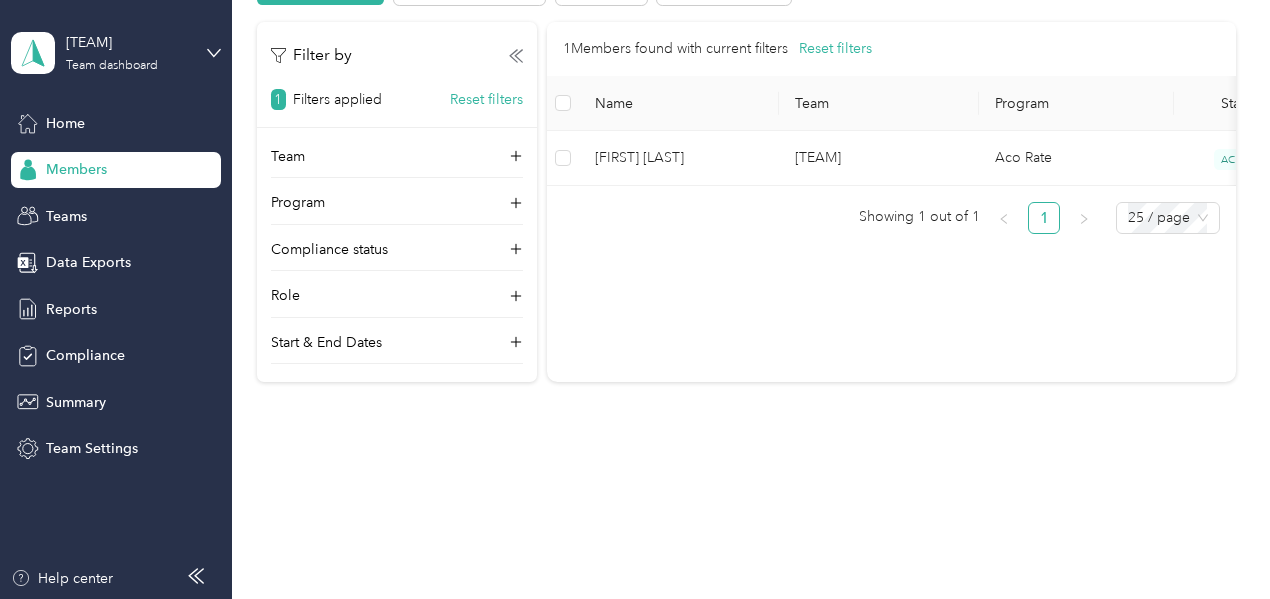 scroll, scrollTop: 463, scrollLeft: 0, axis: vertical 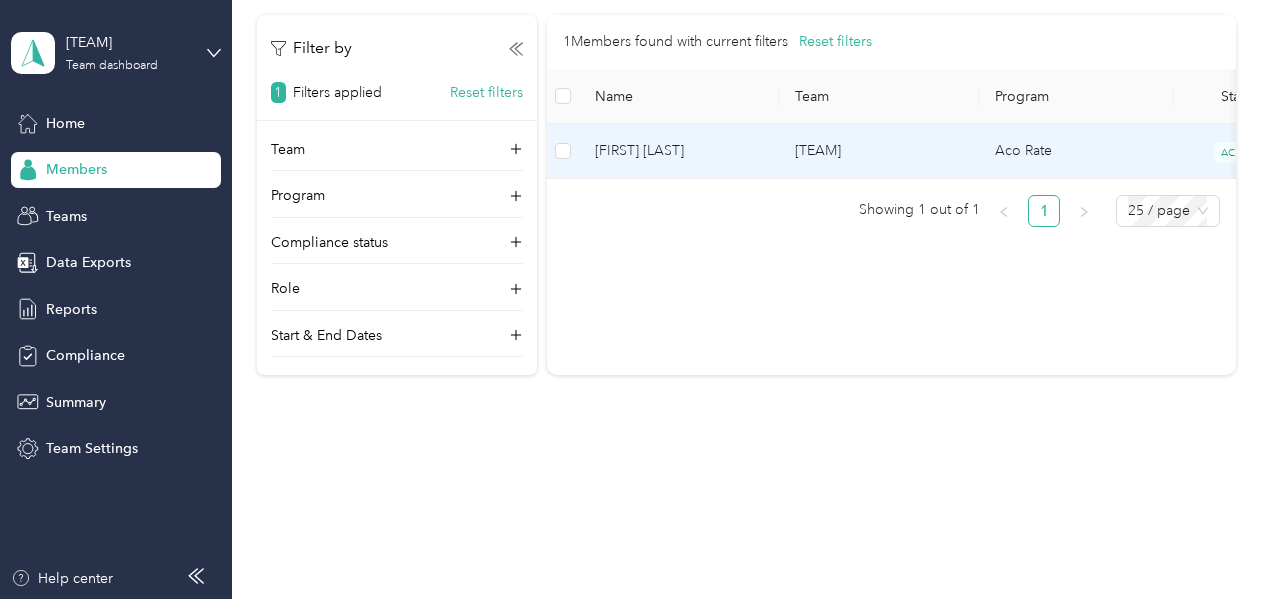 click on "[FIRST] [LAST]" at bounding box center [679, 151] 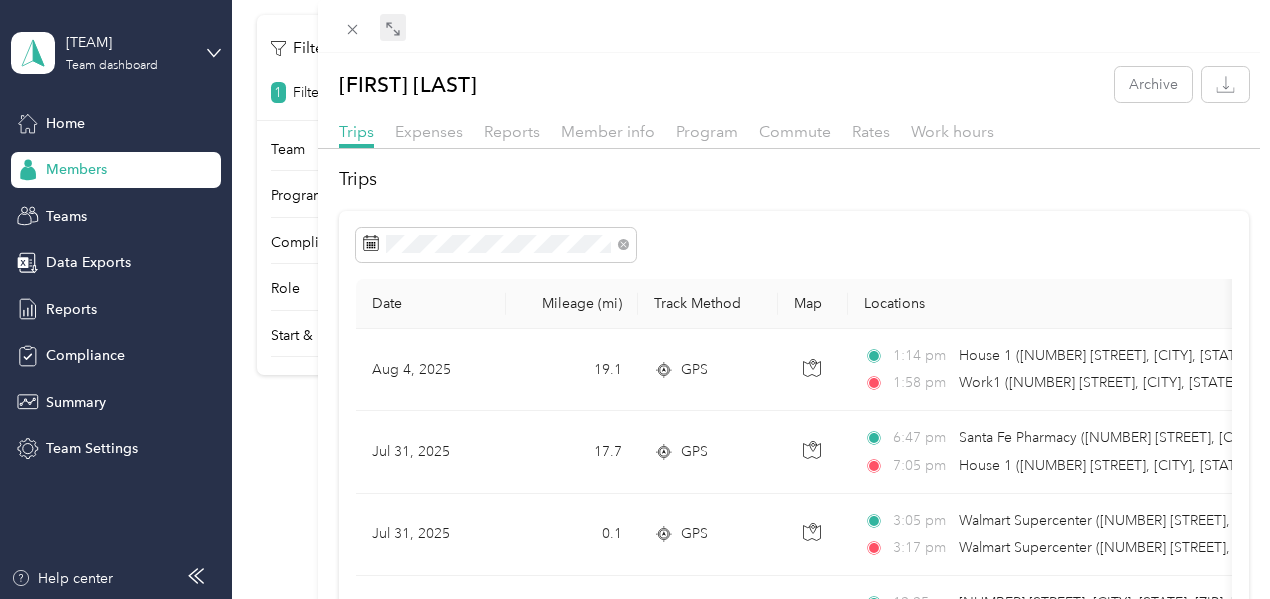 click at bounding box center [393, 28] 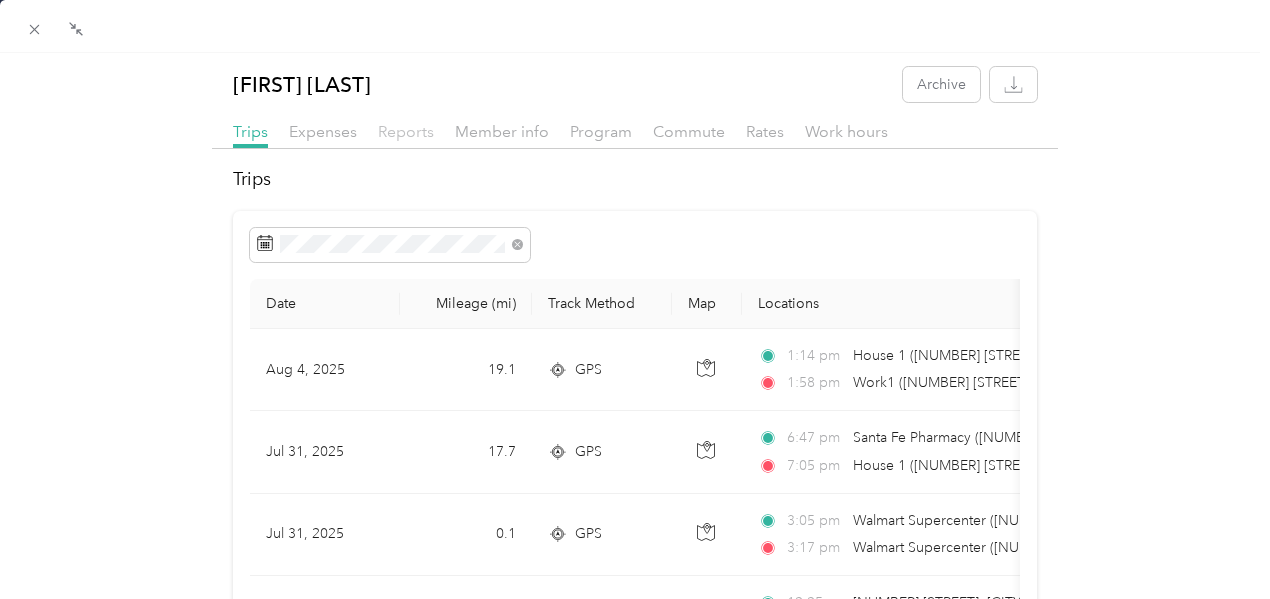 click on "Reports" at bounding box center (406, 131) 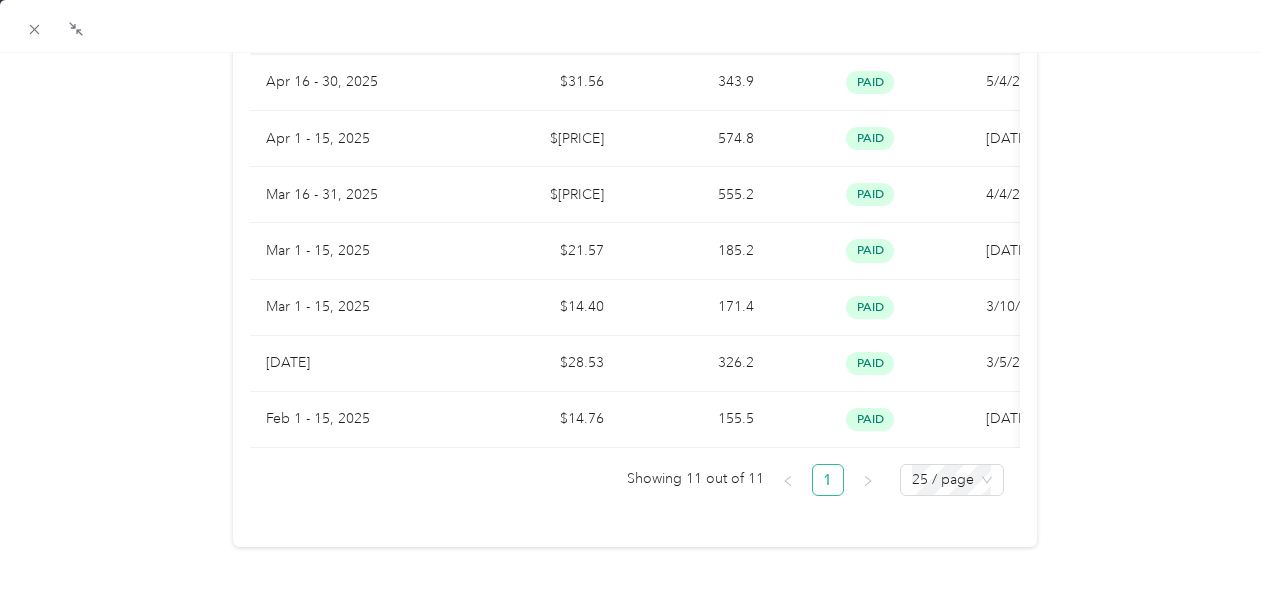 scroll, scrollTop: 564, scrollLeft: 0, axis: vertical 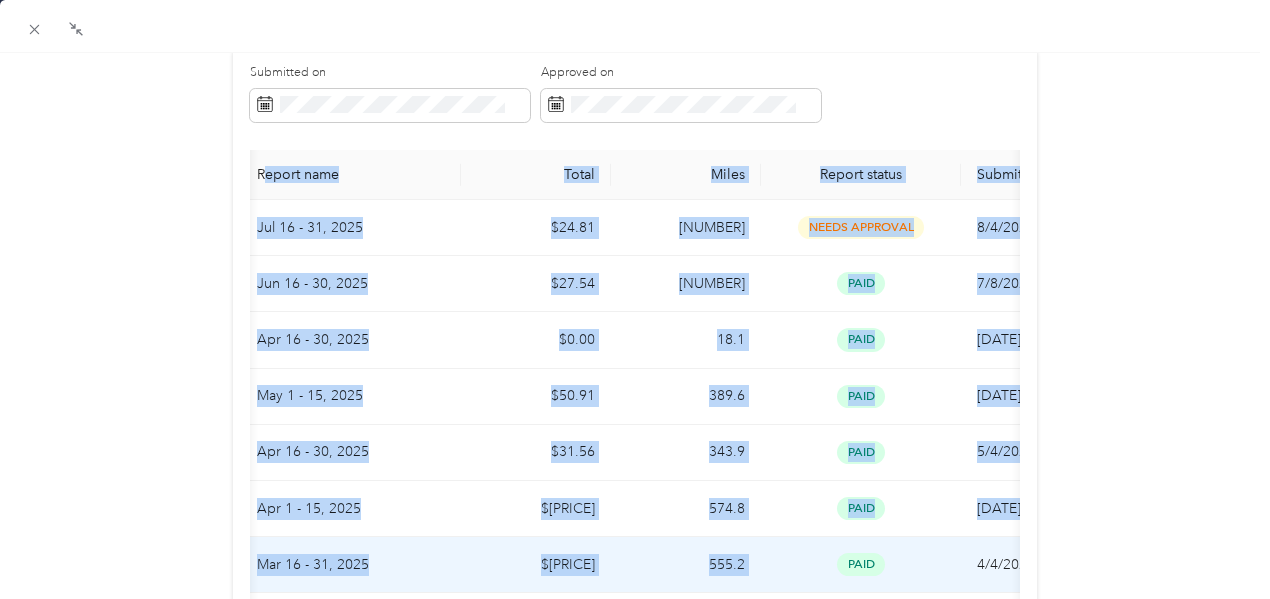 drag, startPoint x: 259, startPoint y: 171, endPoint x: 823, endPoint y: 577, distance: 694.9331 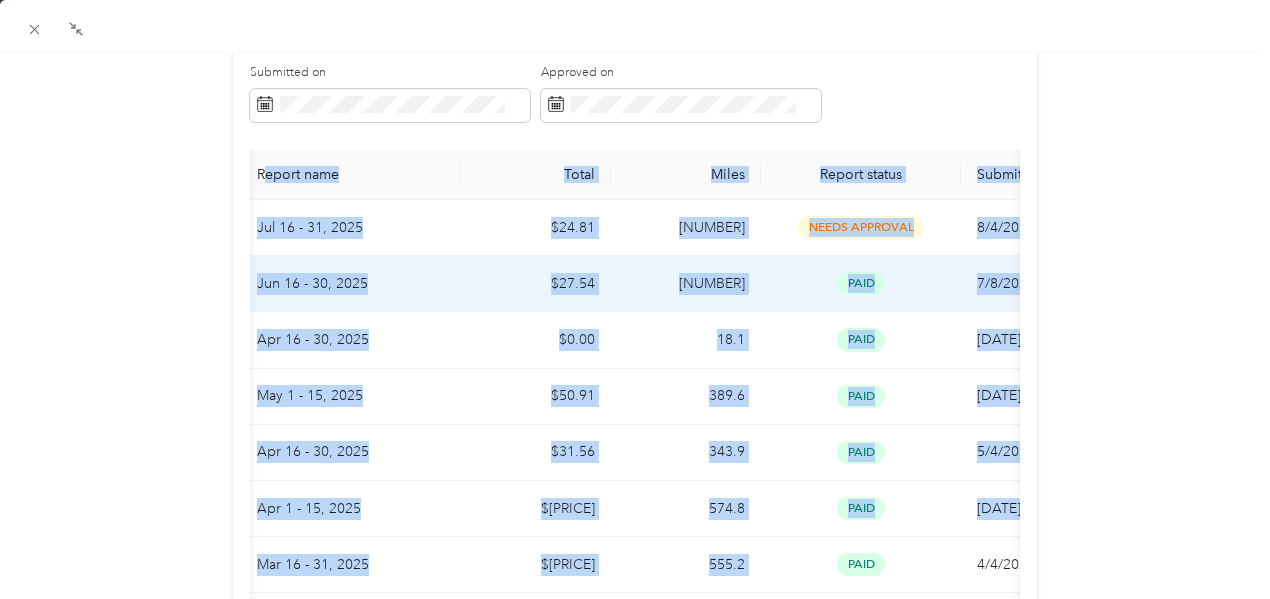 copy on "eport name Total Miles Report status Submitted on           Jul 16 - 31, [YEAR] $[PRICE] [NUMBER] needs approval [DATE] Jun 16 - 30, [YEAR] $[PRICE] [NUMBER] paid [DATE] Apr 16 - 30, [YEAR] $[PRICE] [NUMBER] paid [DATE] May 1 - 15, [YEAR] $[PRICE] [NUMBER] paid [DATE] Apr 16 - 30, [YEAR] $[PRICE] [NUMBER] paid [DATE] Apr 1 - 15, [YEAR] $[PRICE] [NUMBER] paid [DATE] Mar 16 - 31, [YEAR] $[PRICE] [NUMBER]" 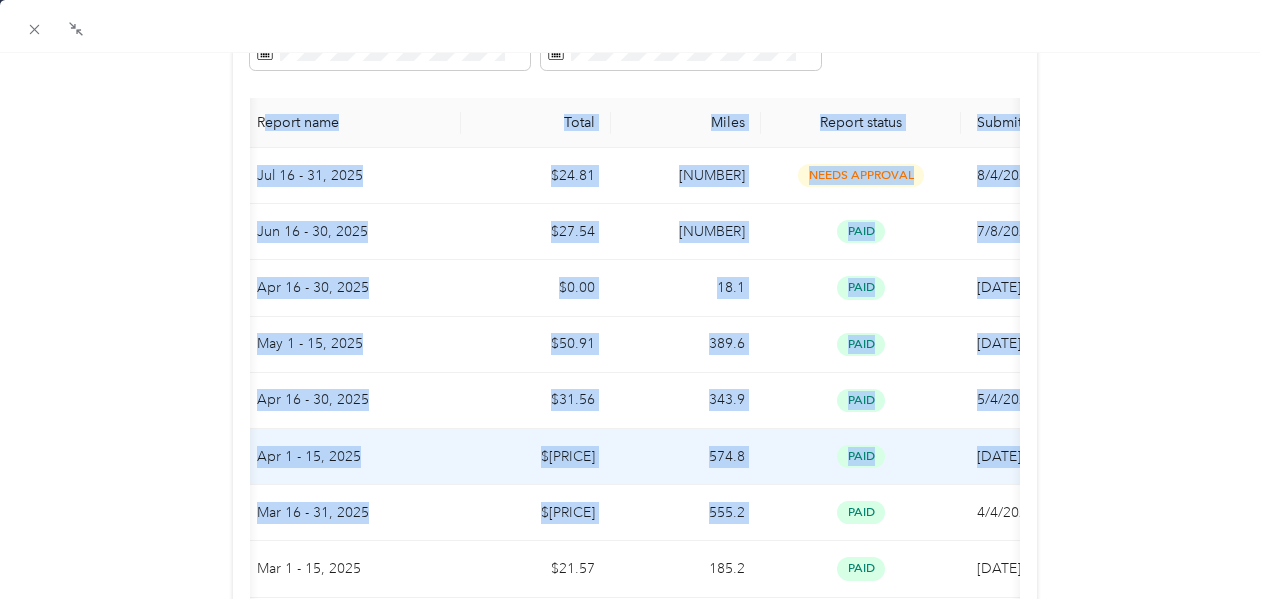 scroll, scrollTop: 164, scrollLeft: 0, axis: vertical 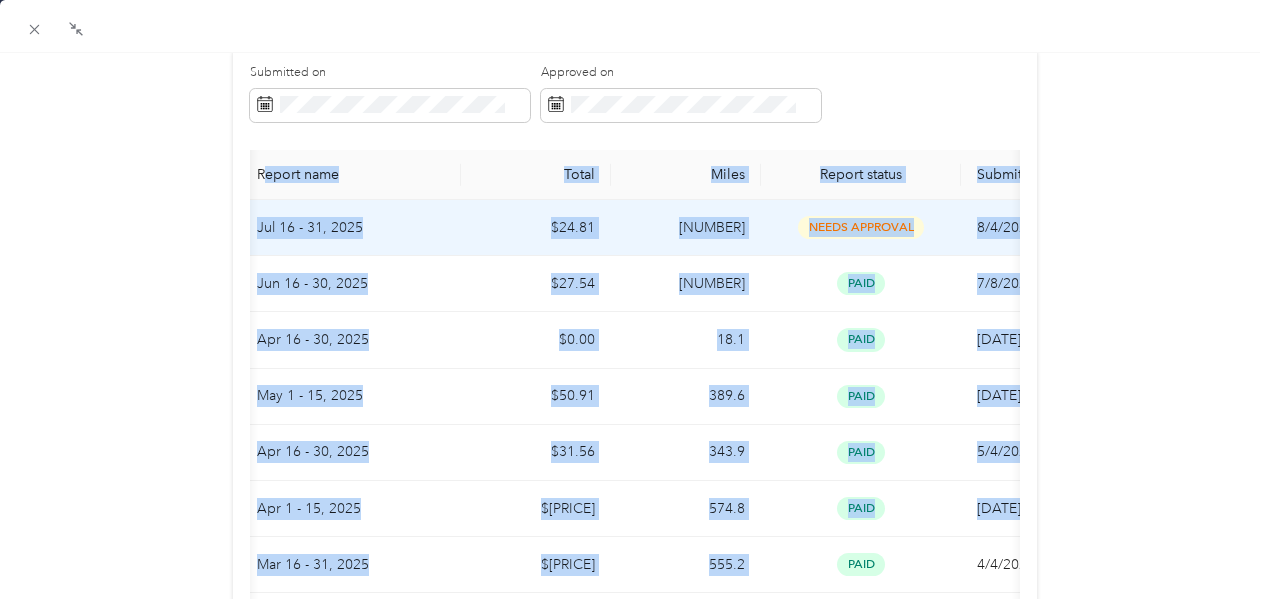 click on "Jul 16 - 31, 2025" at bounding box center [351, 228] 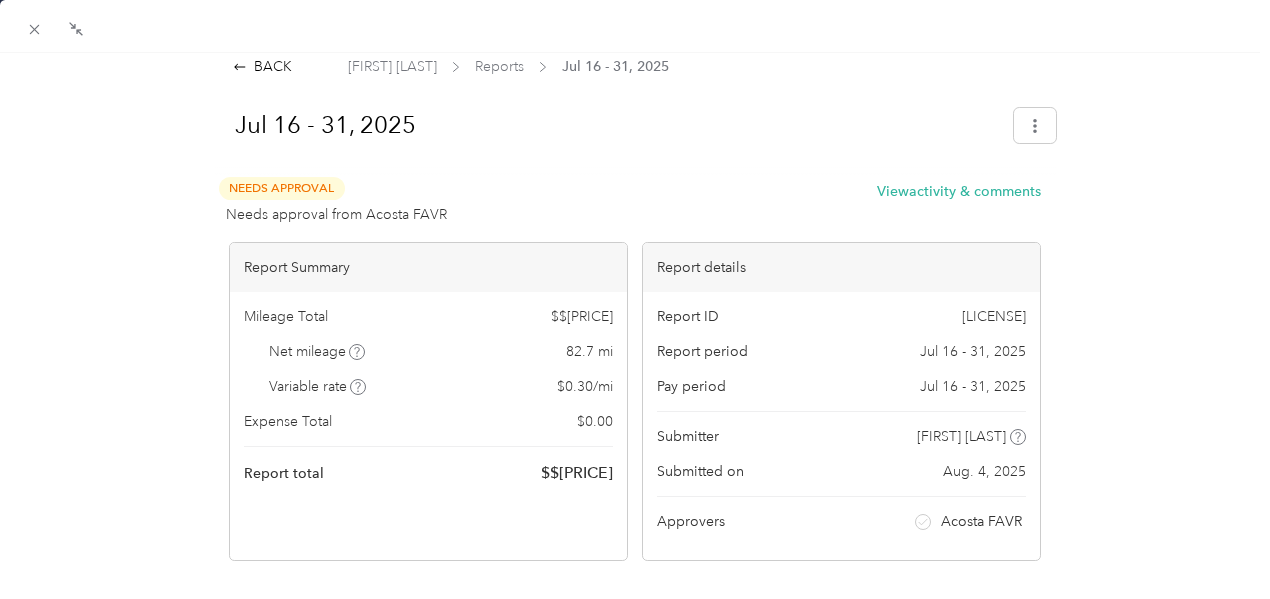 scroll, scrollTop: 0, scrollLeft: 0, axis: both 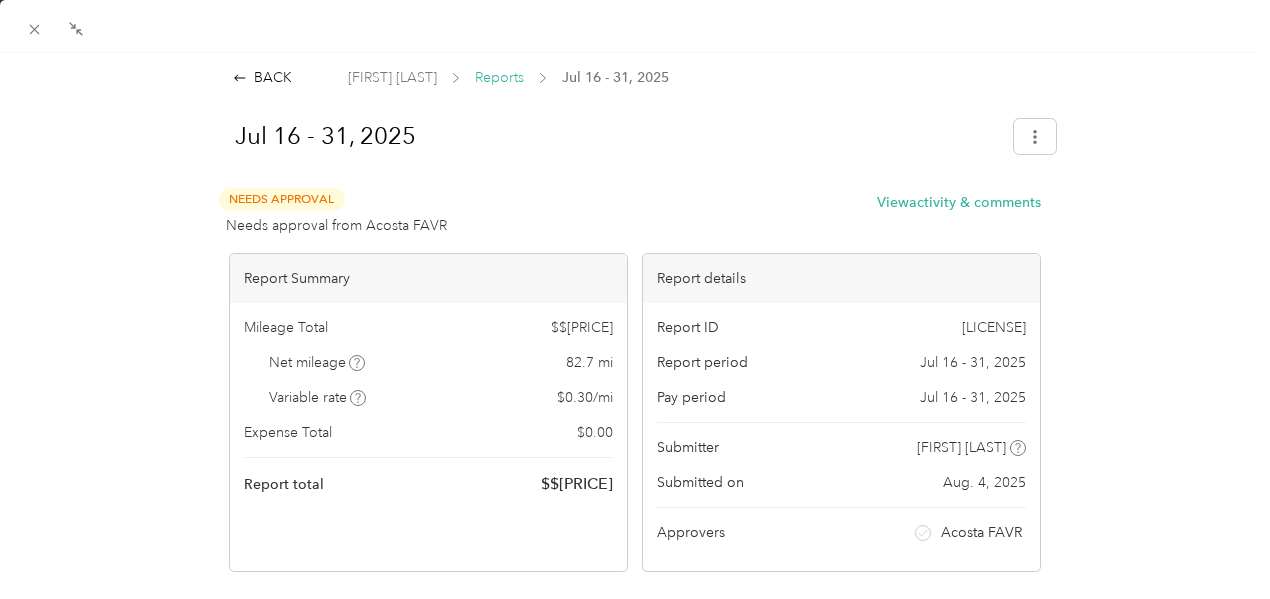 click on "Reports" at bounding box center (499, 77) 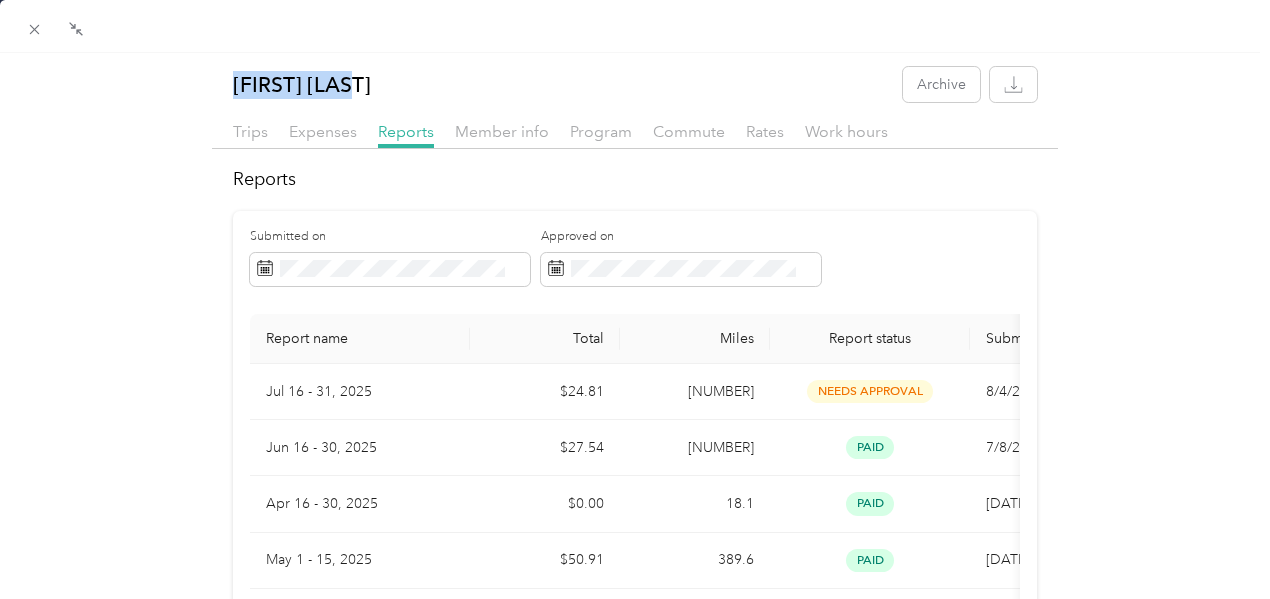 drag, startPoint x: 235, startPoint y: 81, endPoint x: 359, endPoint y: 68, distance: 124.67959 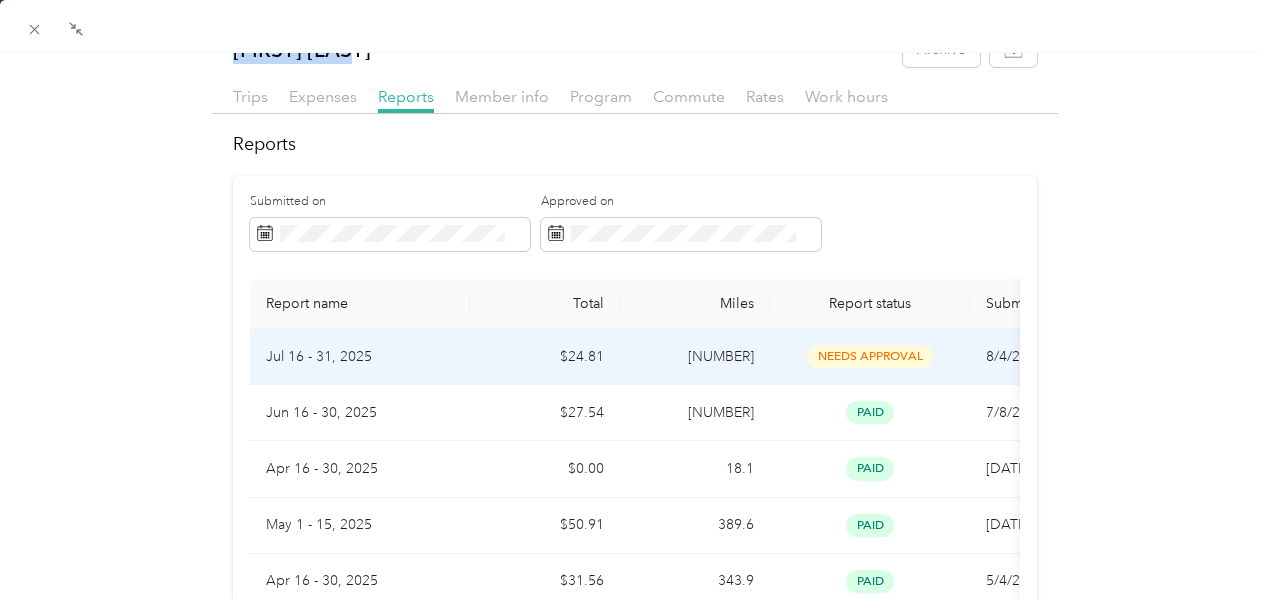 scroll, scrollTop: 0, scrollLeft: 0, axis: both 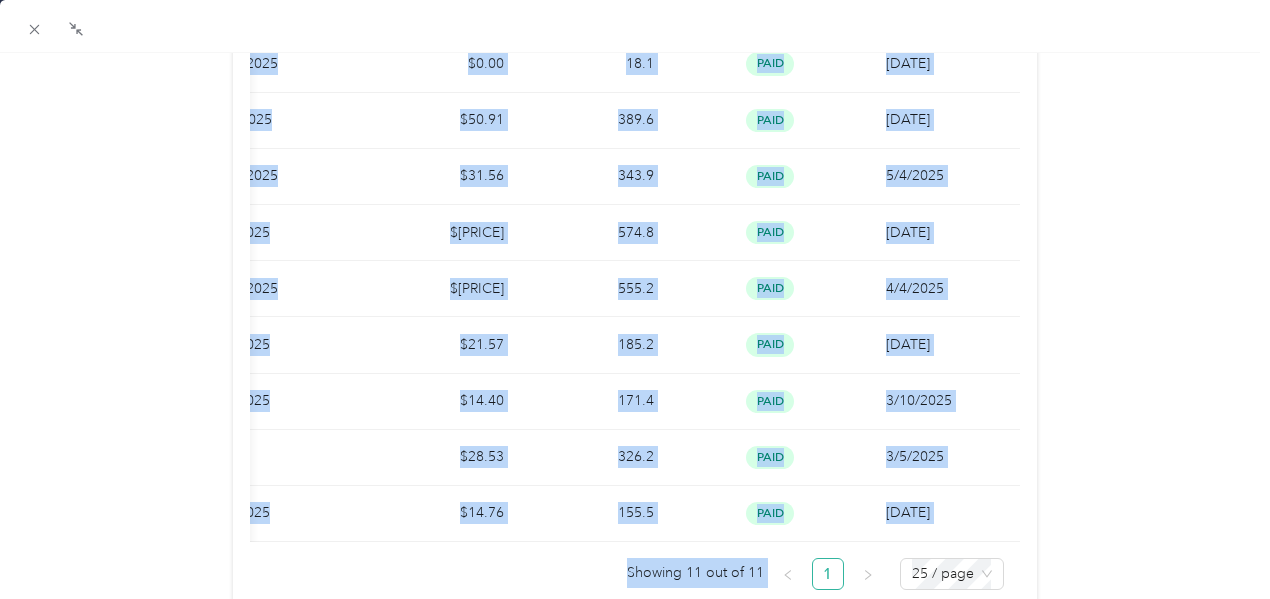drag, startPoint x: 261, startPoint y: 332, endPoint x: 952, endPoint y: 565, distance: 729.22565 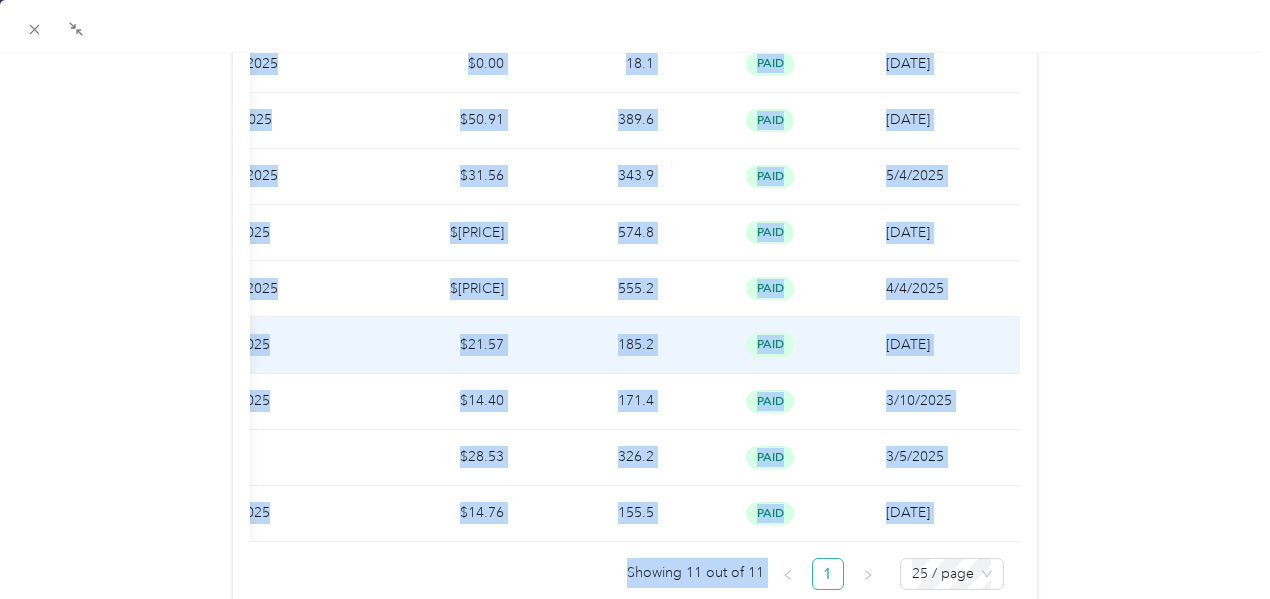 copy on "Report name Total Miles Report status Submitted on           Jul 16 - 31, [YEAR] $[PRICE] [NUMBER] needs approval [DATE] Jun 16 - 30, [YEAR] $[PRICE] [NUMBER] paid [DATE] Apr 16 - 30, [YEAR] $[PRICE] [NUMBER] paid [DATE] May 1 - 15, [YEAR] $[PRICE] [NUMBER] paid [DATE] Apr 16 - 30, [YEAR] $[PRICE] [NUMBER] paid [DATE] Apr 1 - 15, [YEAR] $[PRICE] [NUMBER] paid [DATE] Mar 16 - 31, [YEAR] $[PRICE] [NUMBER] paid [DATE] Mar 1 - 15, [YEAR] $[PRICE] [NUMBER] paid [DATE] Mar 1 - 15, [YEAR] $[PRICE] [NUMBER] paid [DATE] Feb 16 - 28, [YEAR] $[PRICE] [NUMBER] paid [DATE] Feb 1 - 15, [YEAR] $[PRICE] [NUMBER] paid [DATE] Showing 11 out of 11 1" 